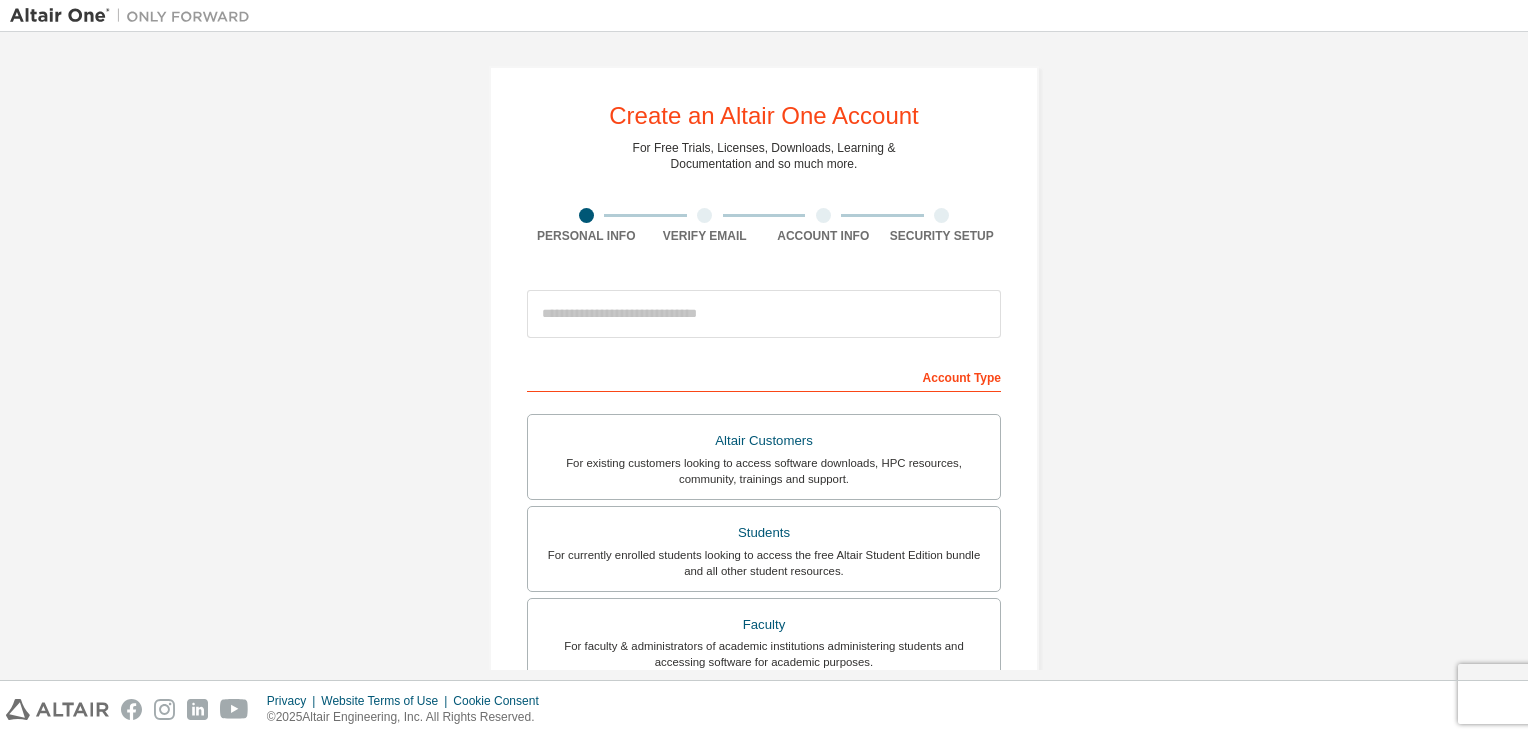 scroll, scrollTop: 0, scrollLeft: 0, axis: both 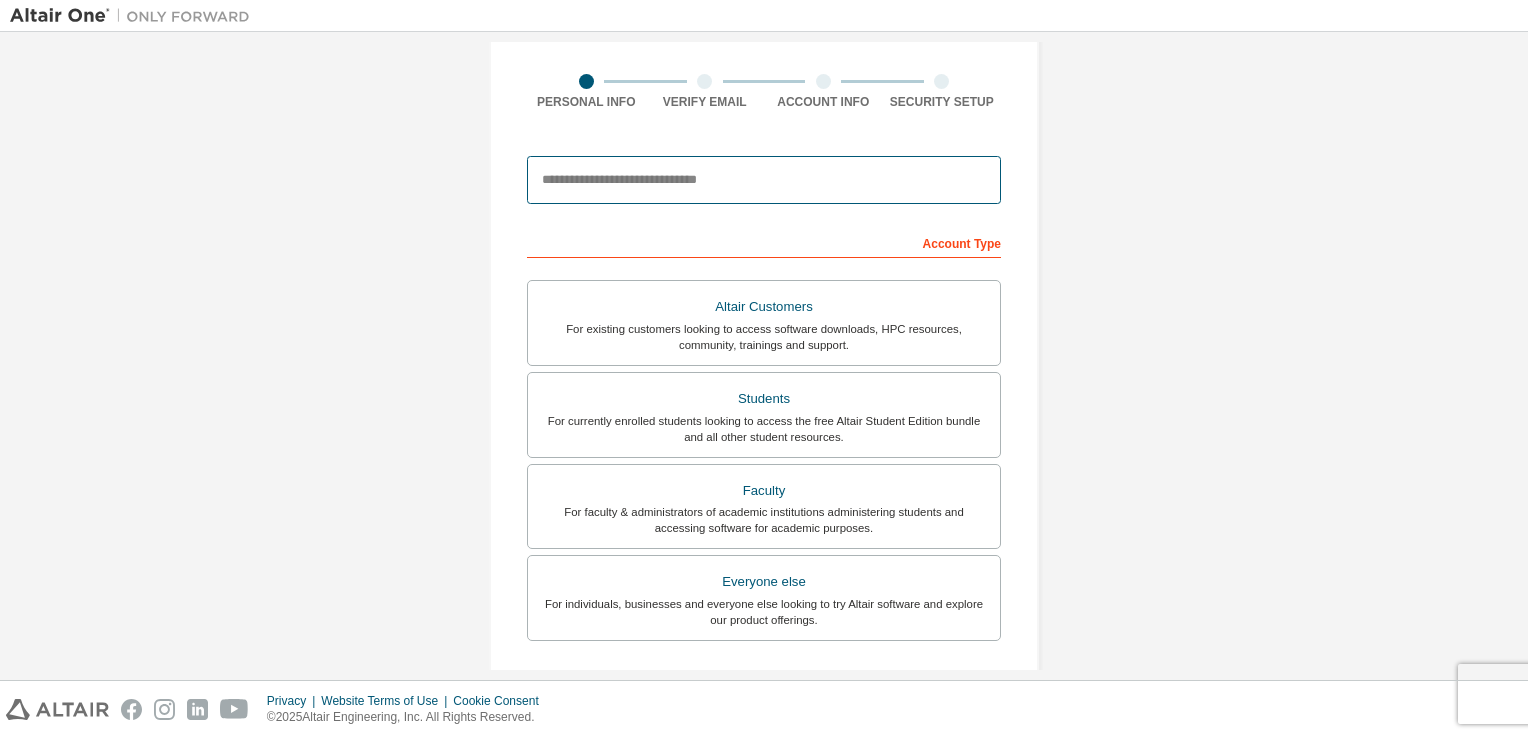 click at bounding box center [764, 180] 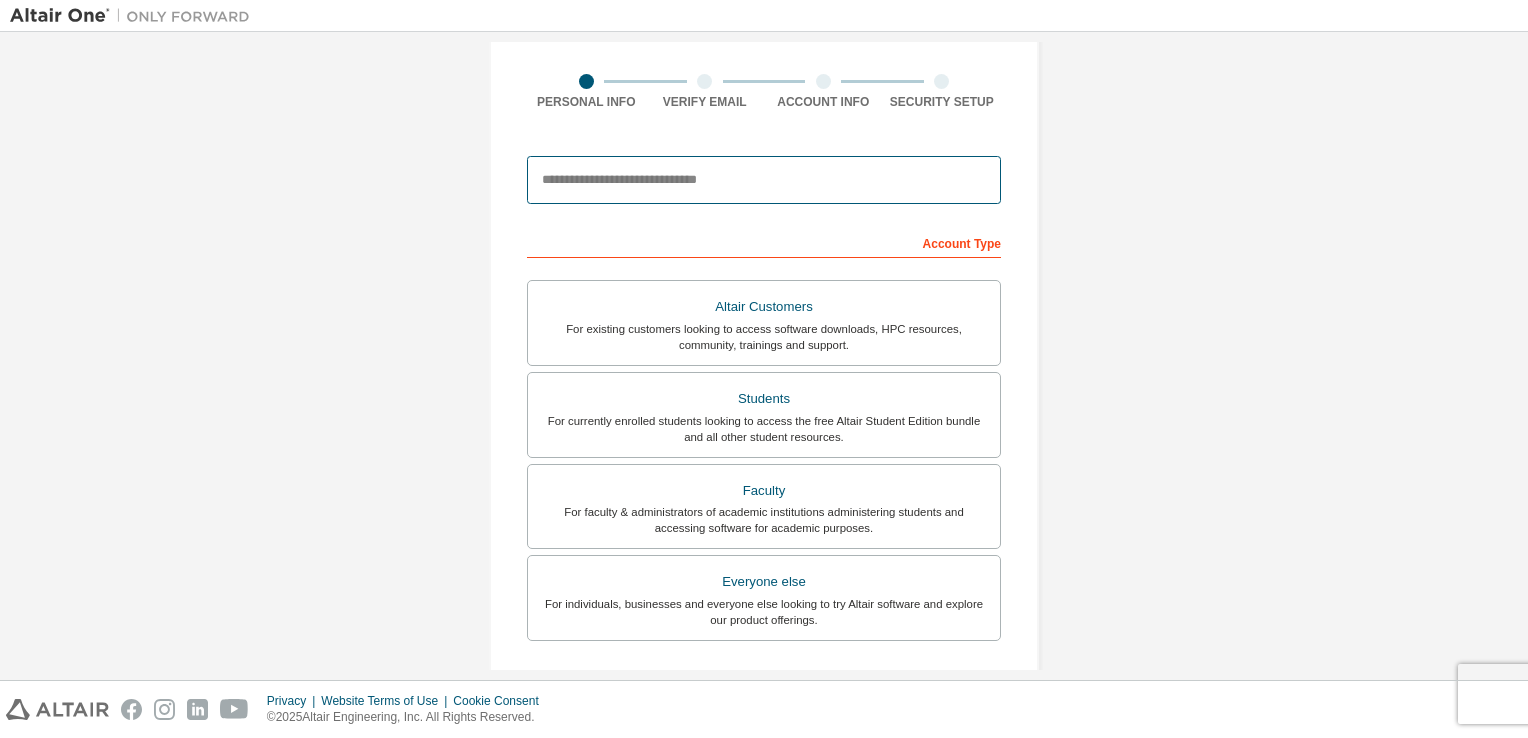 type on "**********" 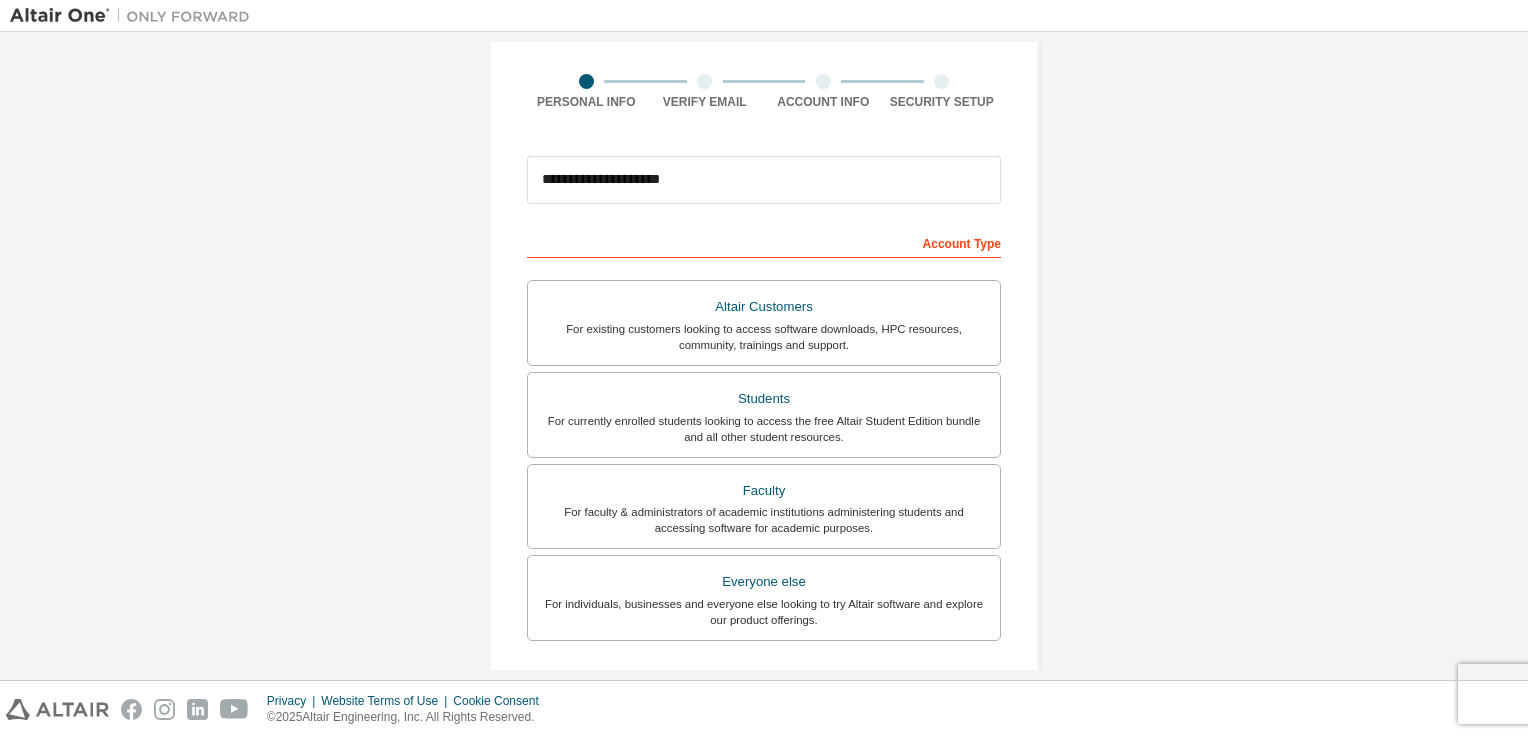 type on "********" 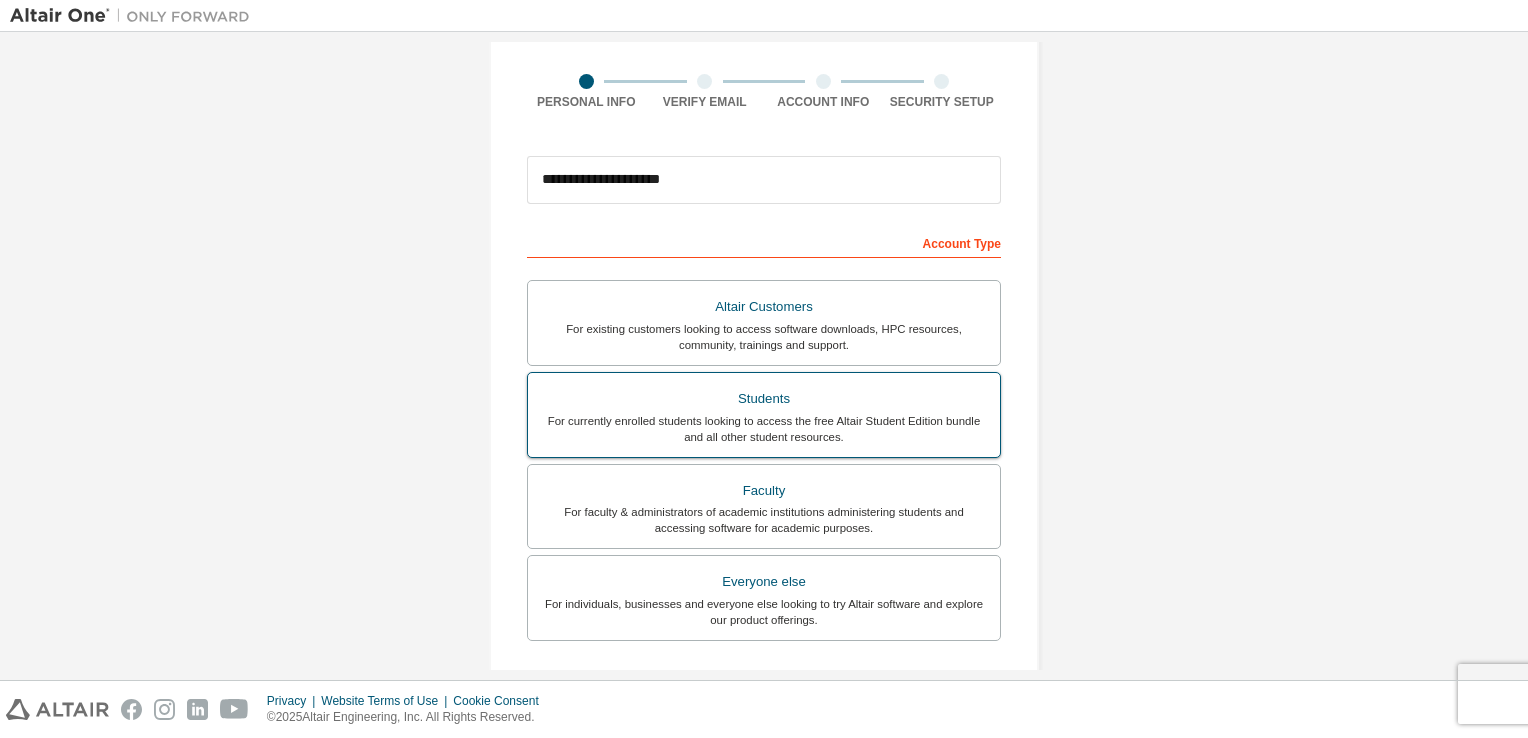 click on "For currently enrolled students looking to access the free Altair Student Edition bundle and all other student resources." at bounding box center [764, 429] 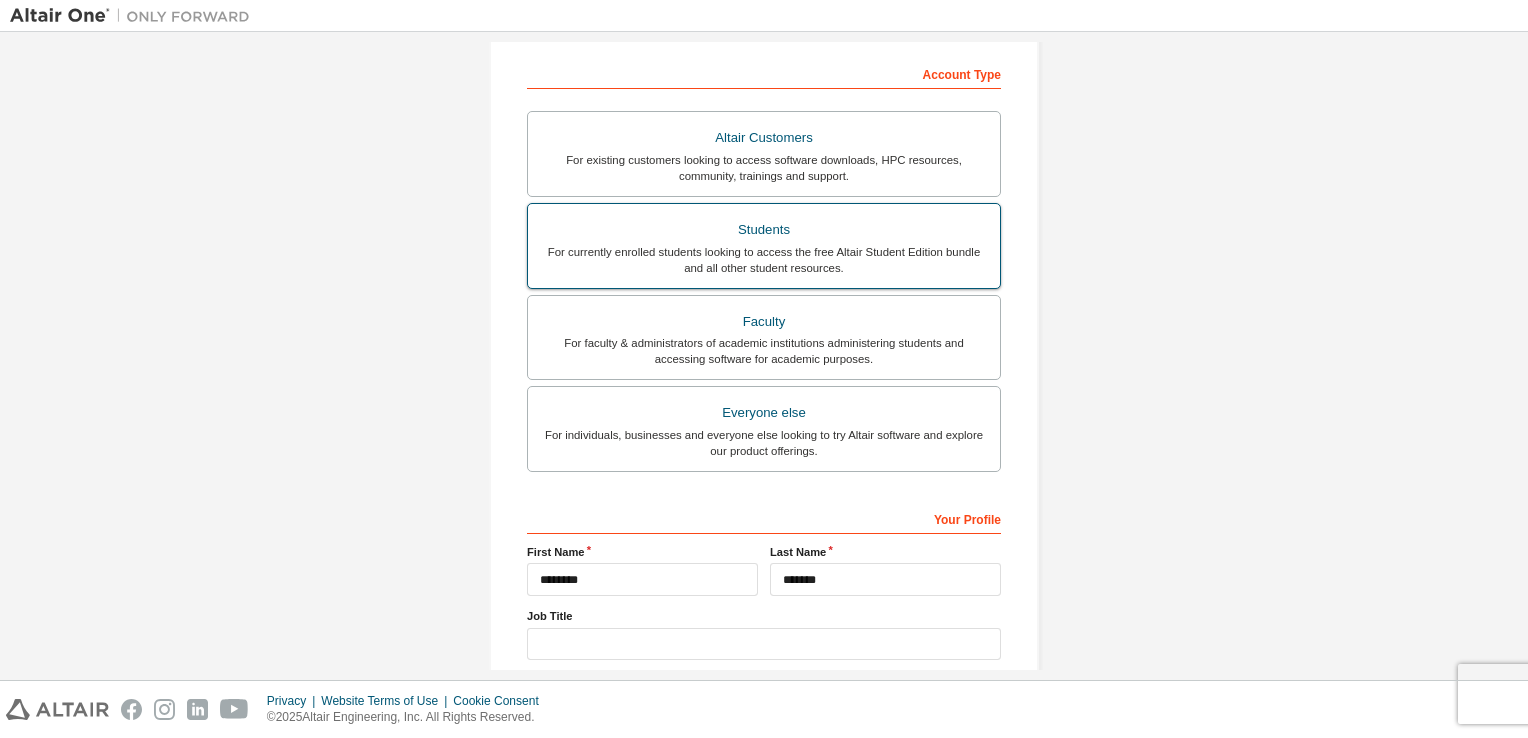 scroll, scrollTop: 426, scrollLeft: 0, axis: vertical 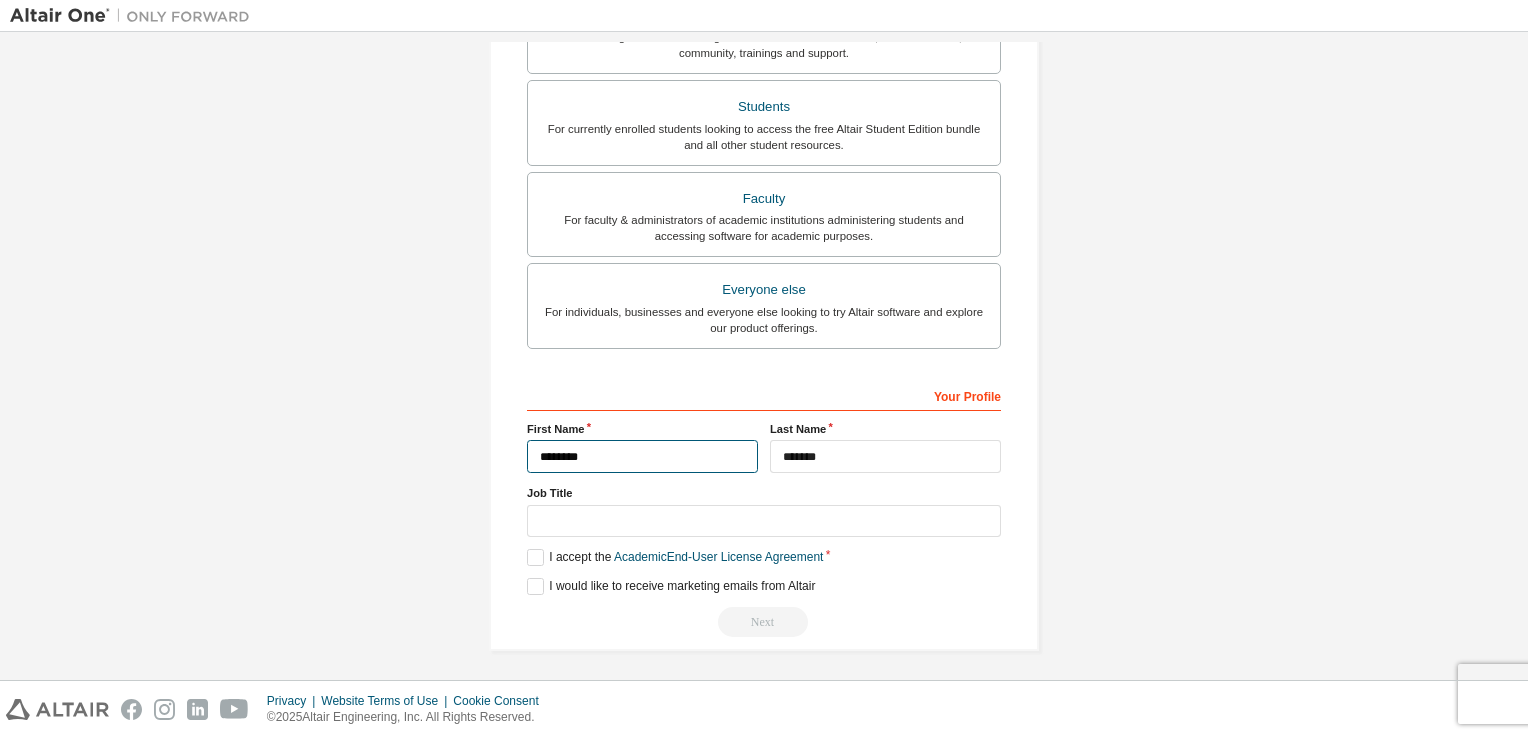click on "********" at bounding box center (642, 456) 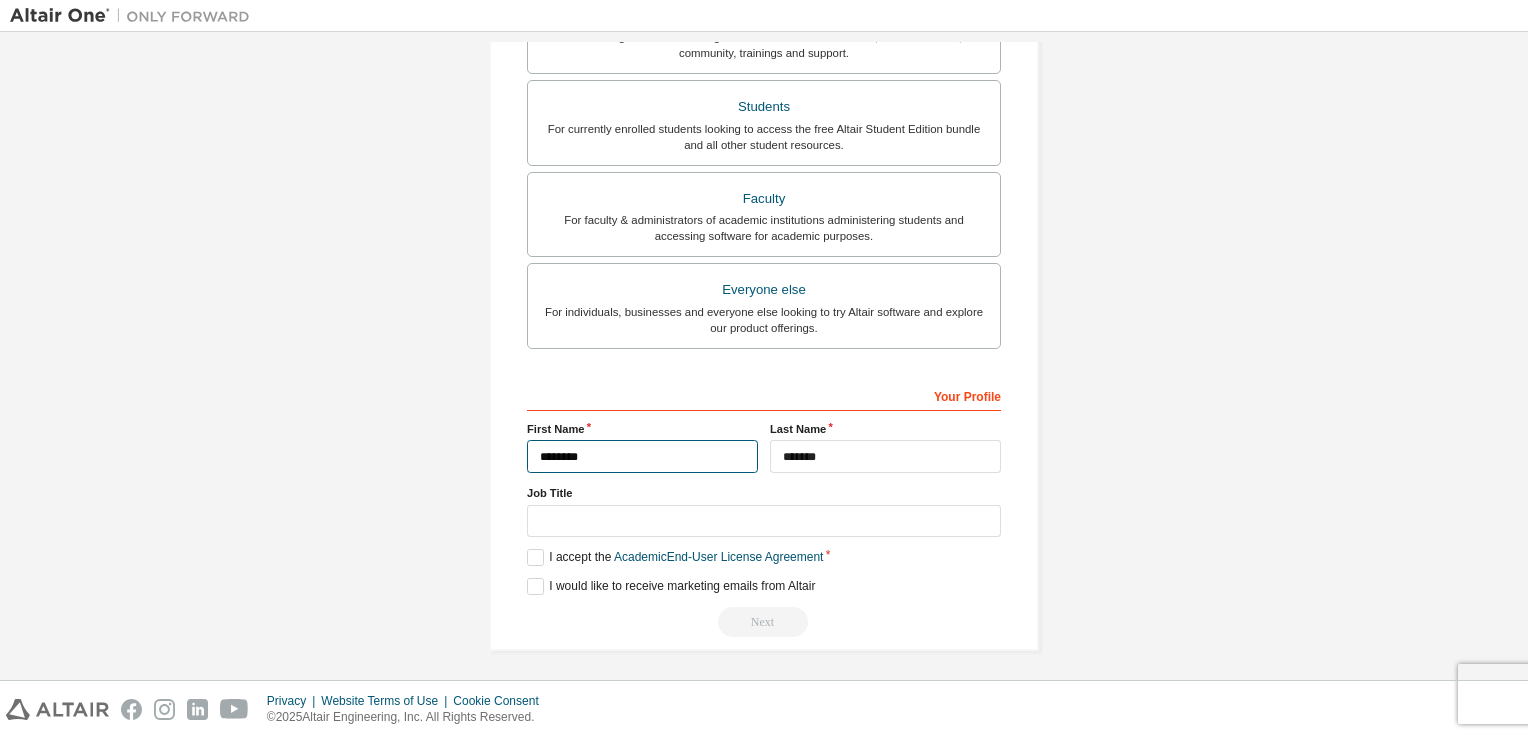 click on "********" at bounding box center (642, 456) 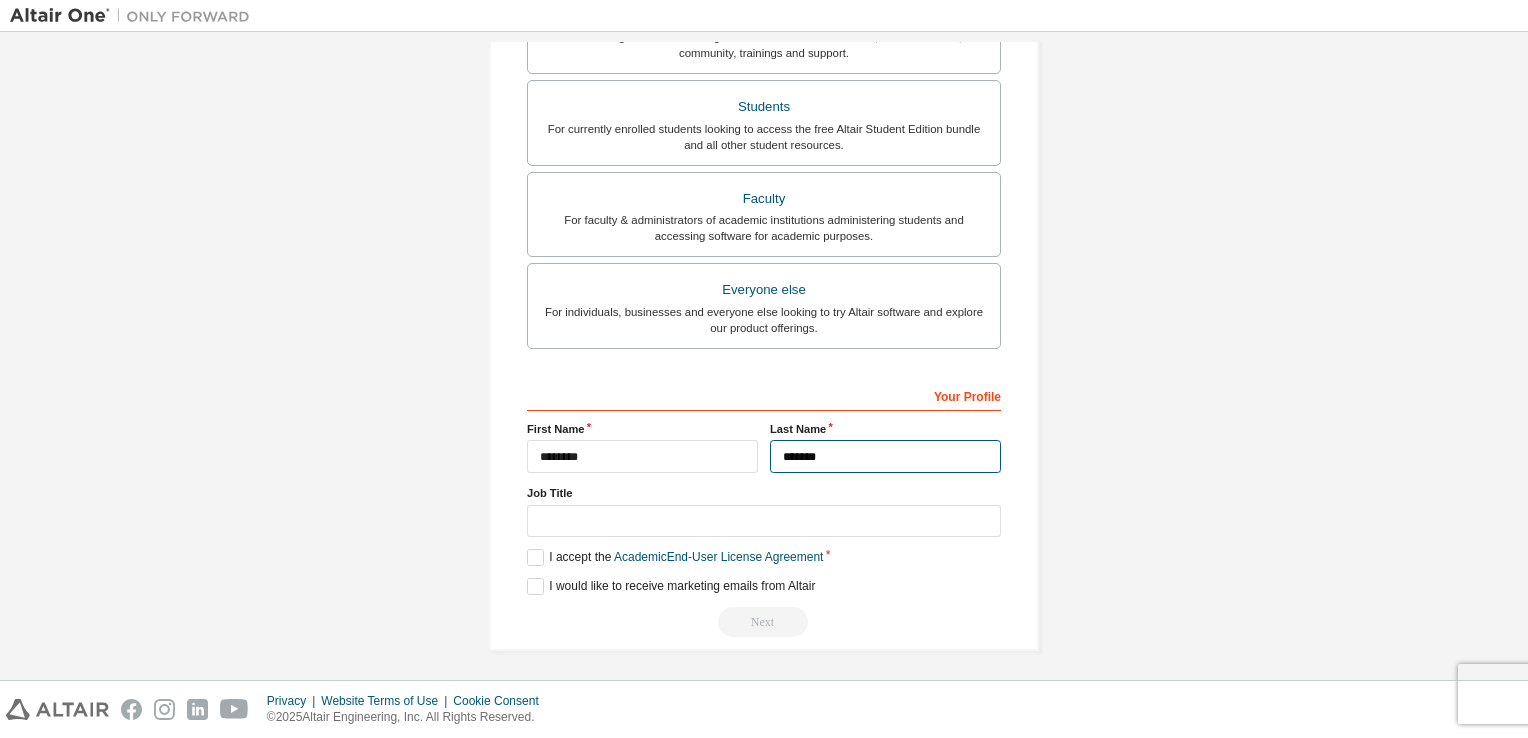 click on "*******" at bounding box center (885, 456) 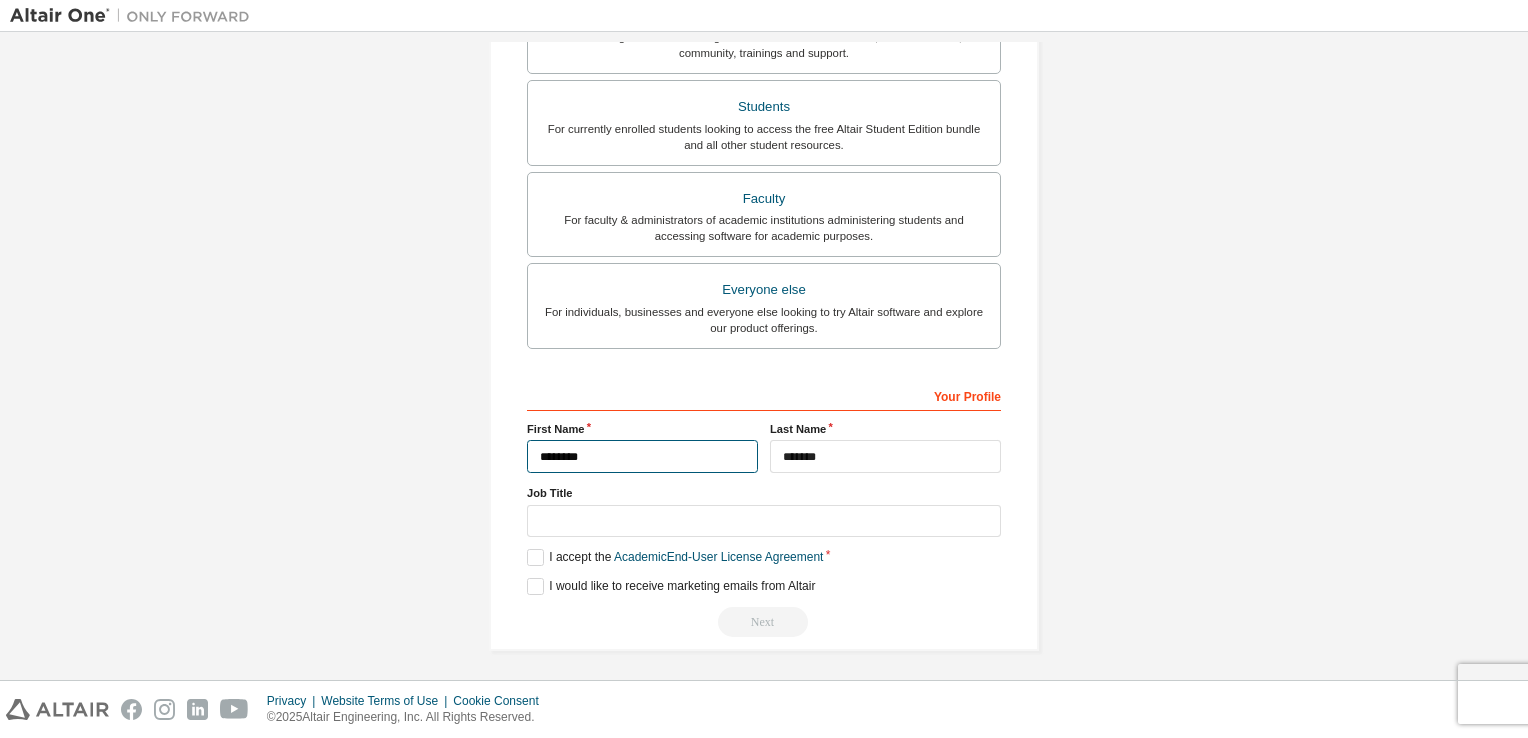 click on "********" at bounding box center (642, 456) 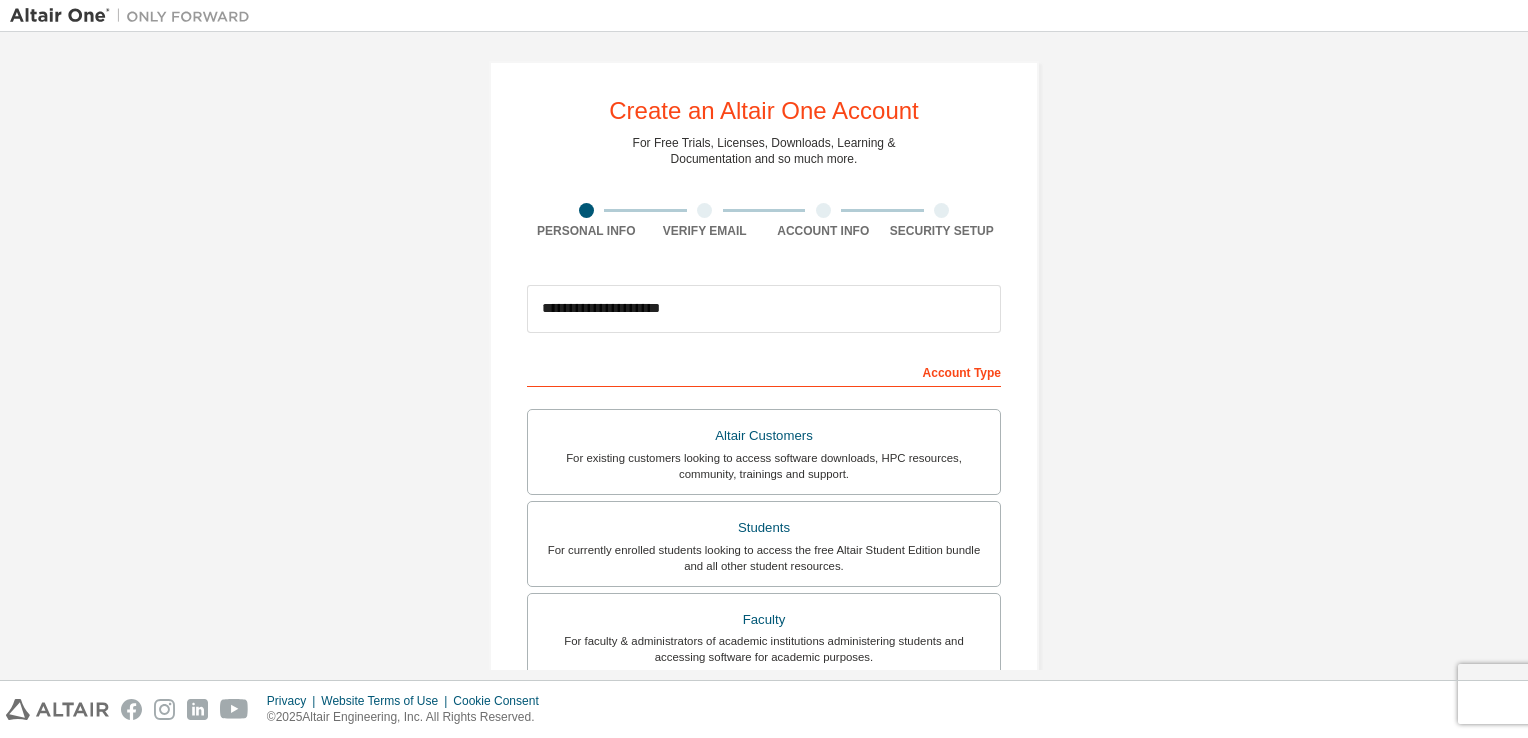 scroll, scrollTop: 0, scrollLeft: 0, axis: both 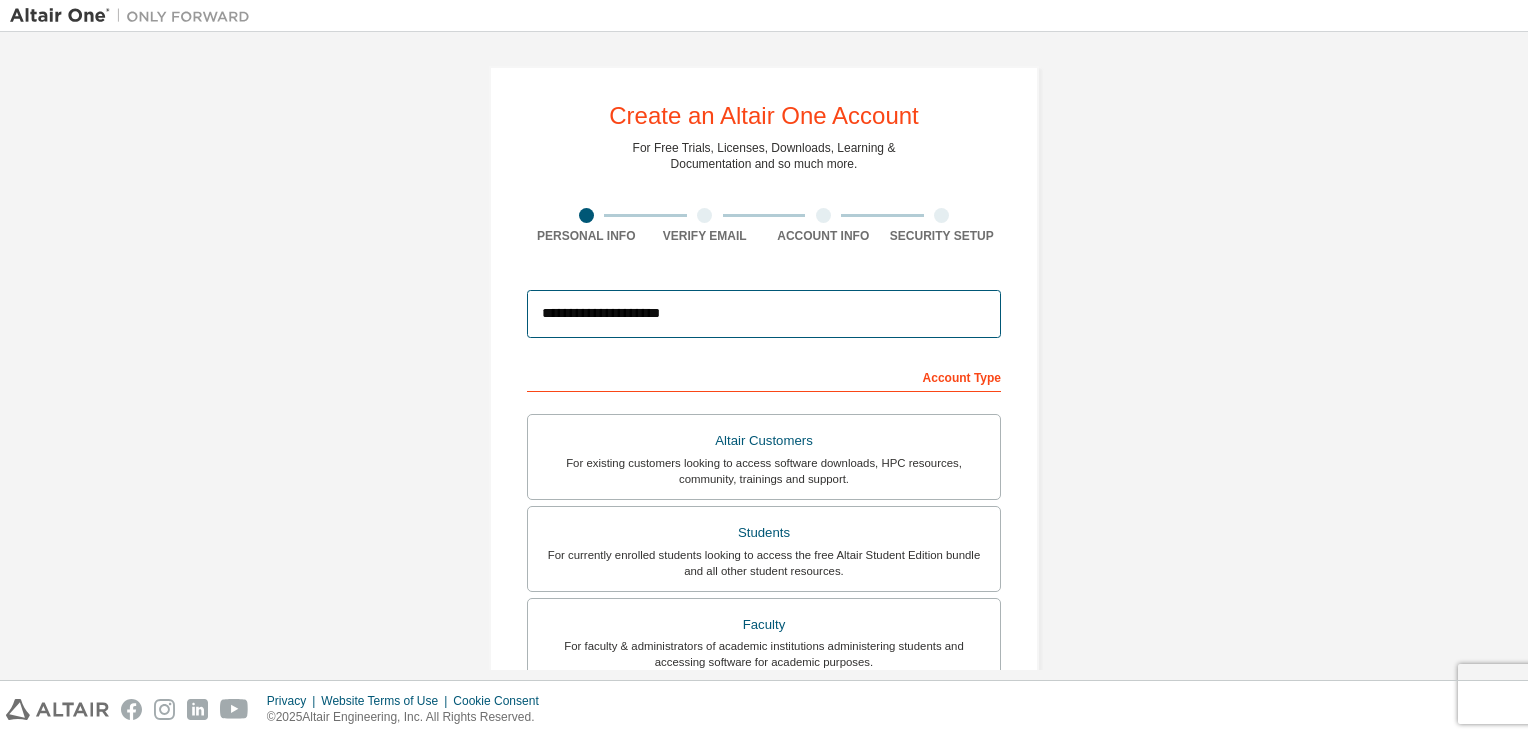 click on "**********" at bounding box center (764, 314) 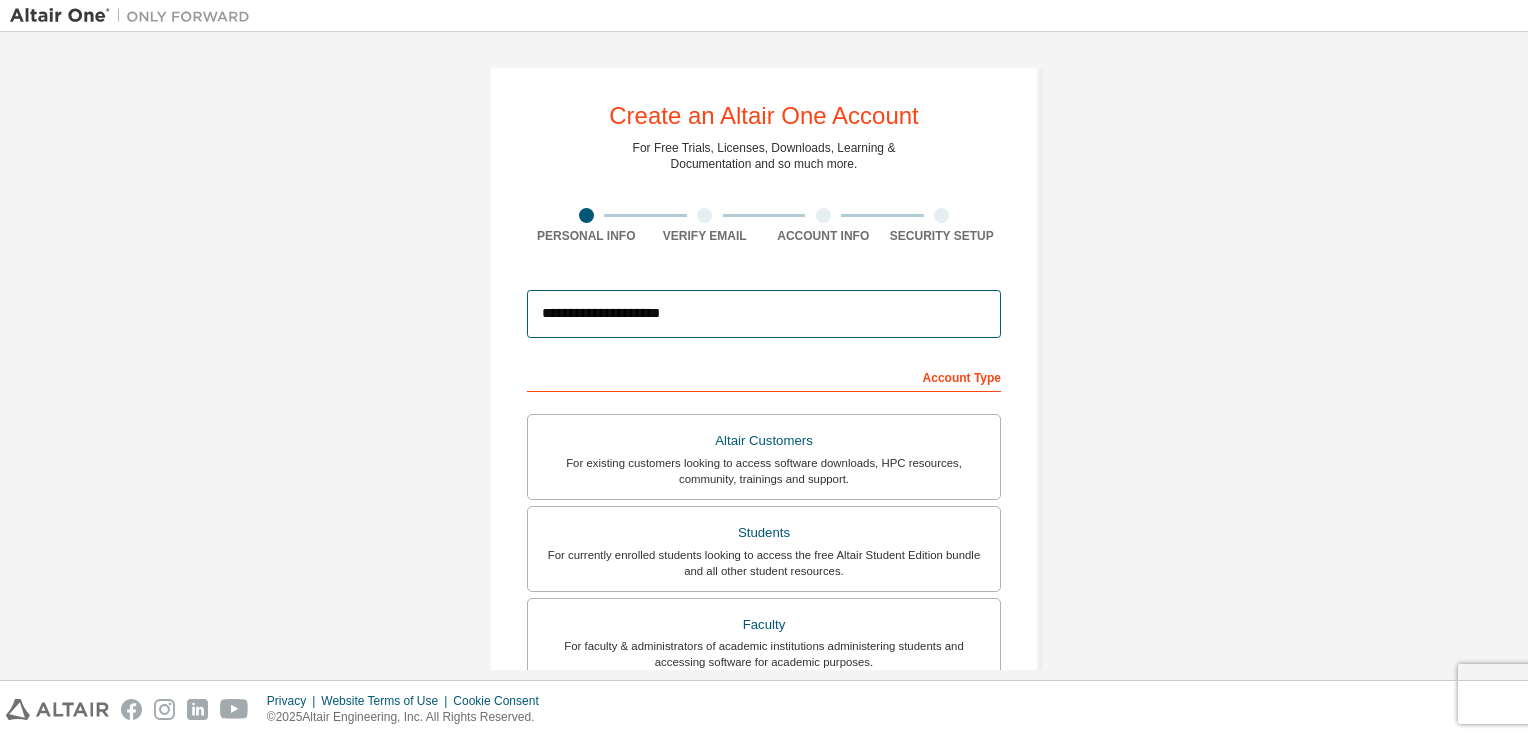 click on "**********" at bounding box center (764, 314) 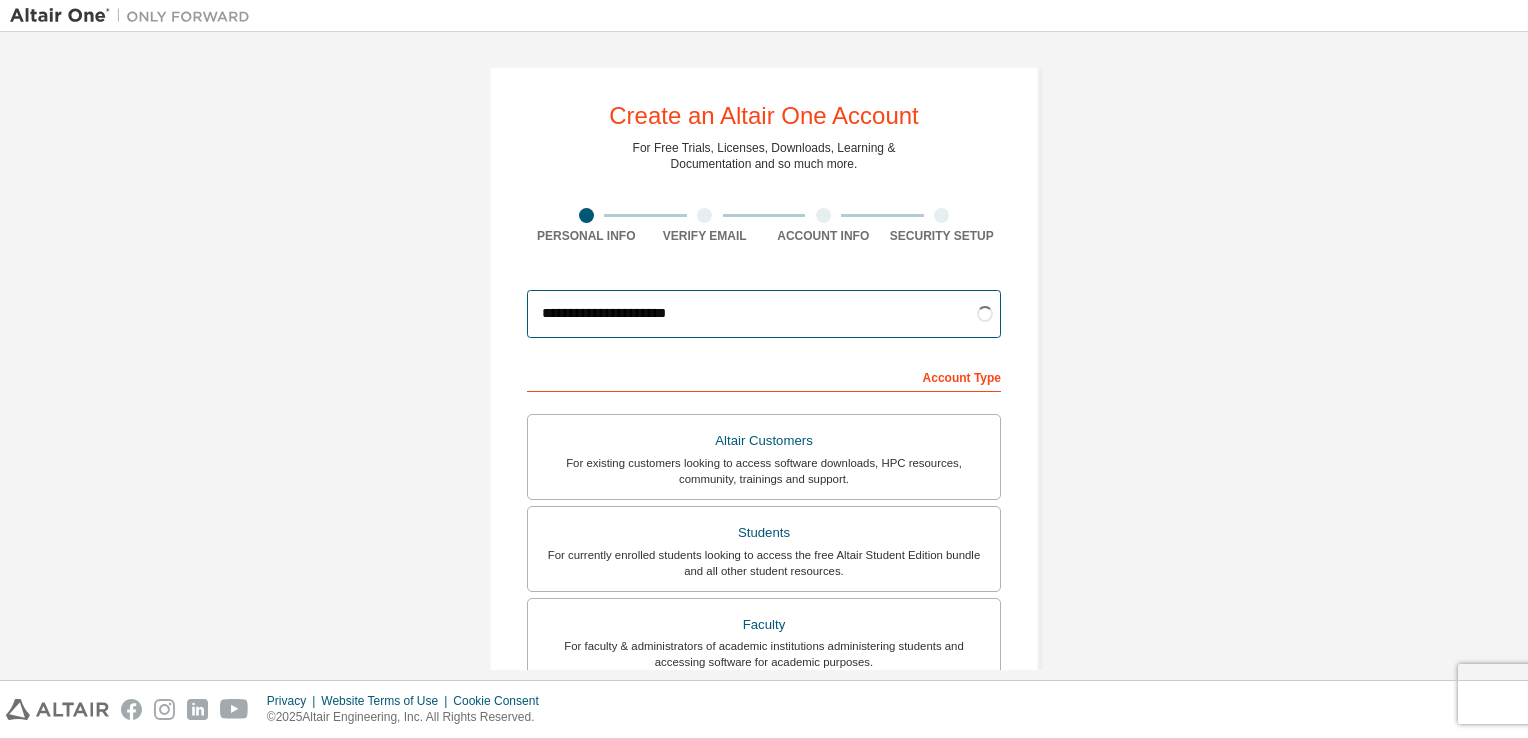 type on "**********" 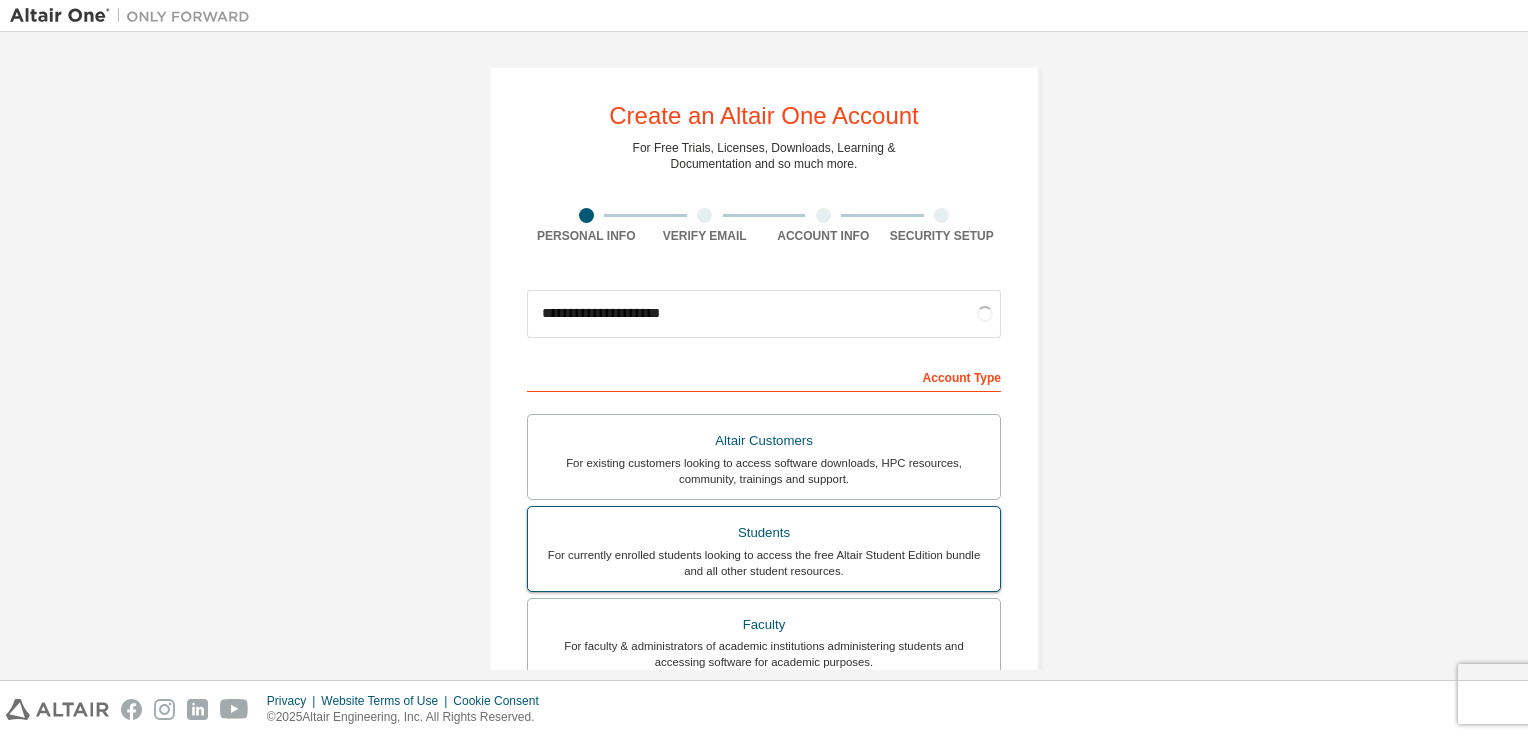 click on "For currently enrolled students looking to access the free Altair Student Edition bundle and all other student resources." at bounding box center [764, 563] 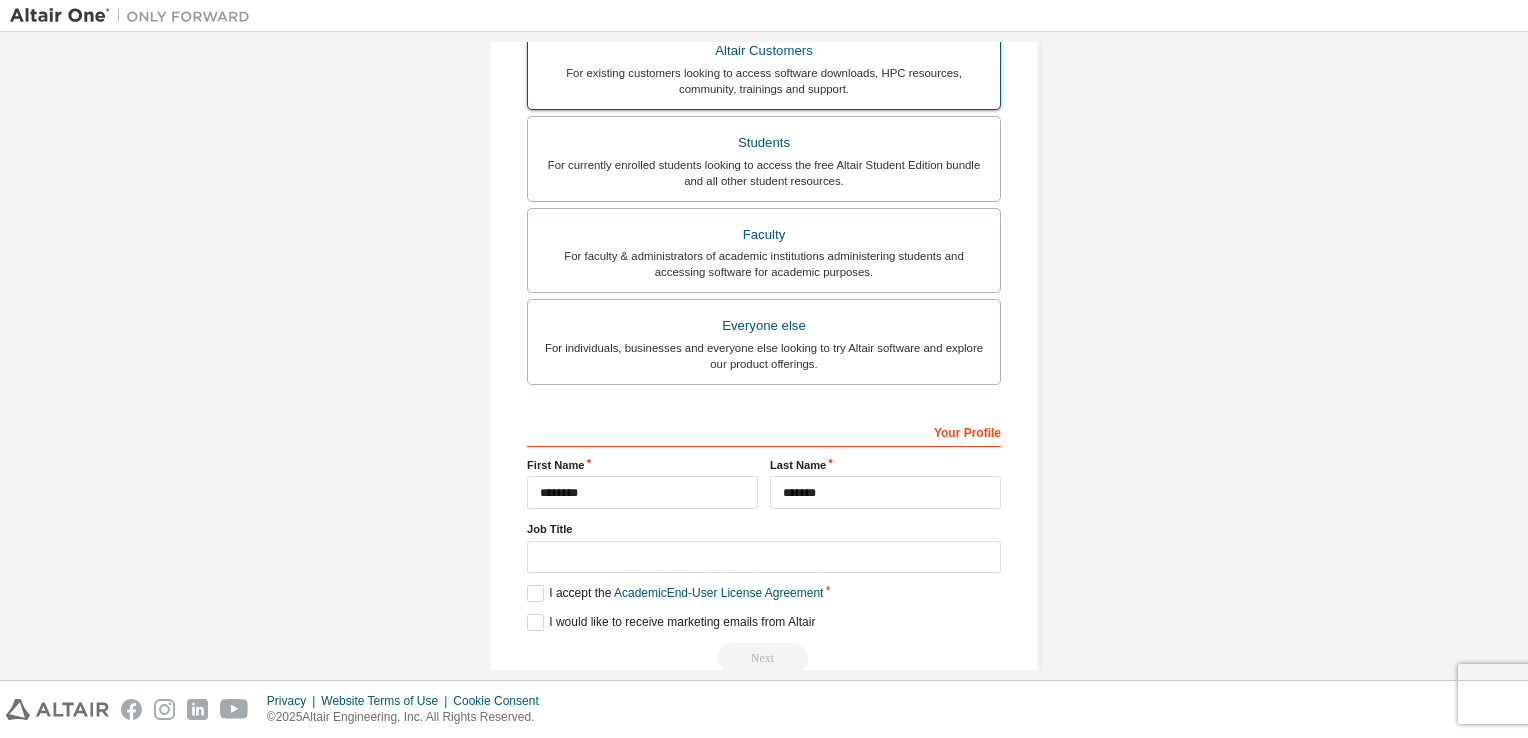 scroll, scrollTop: 426, scrollLeft: 0, axis: vertical 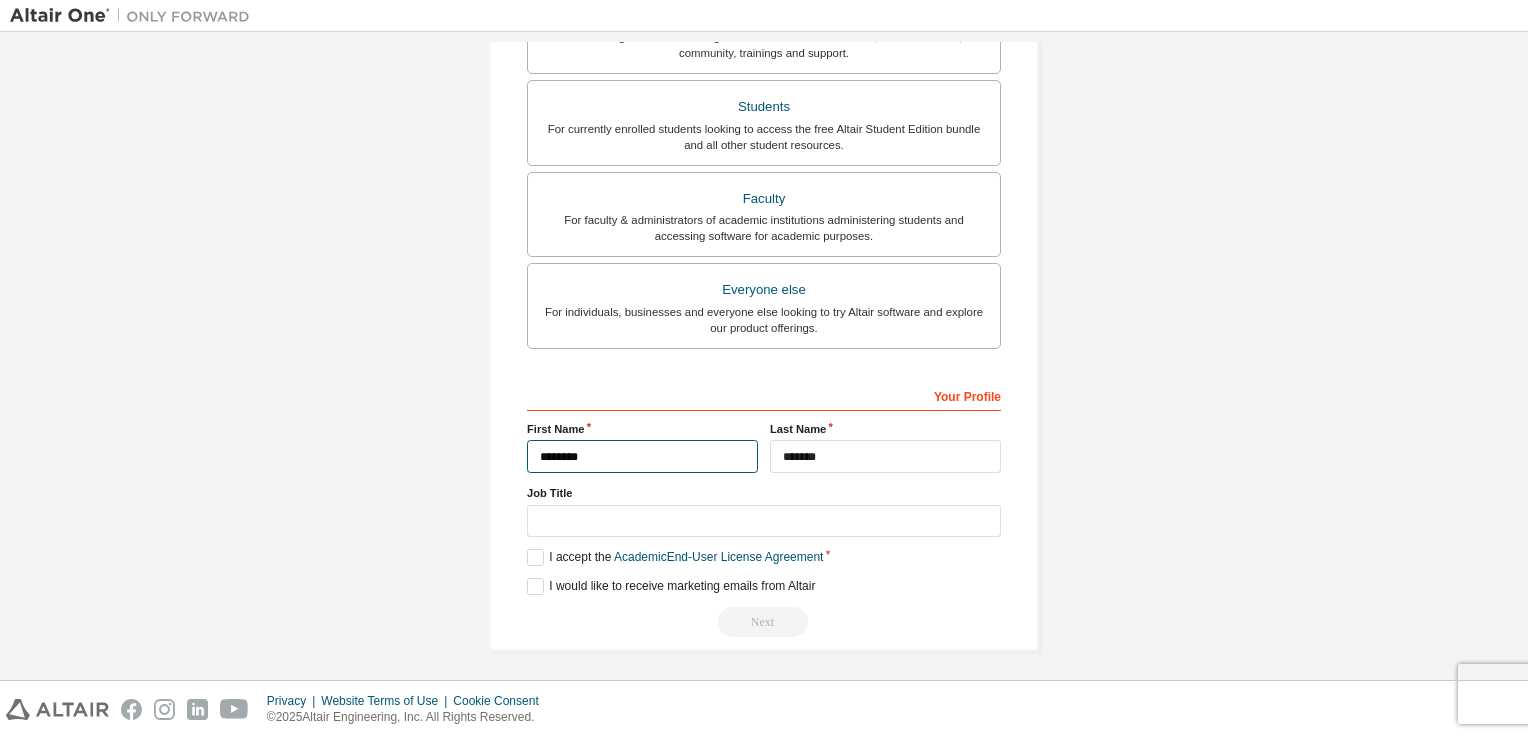 click on "********" at bounding box center (642, 456) 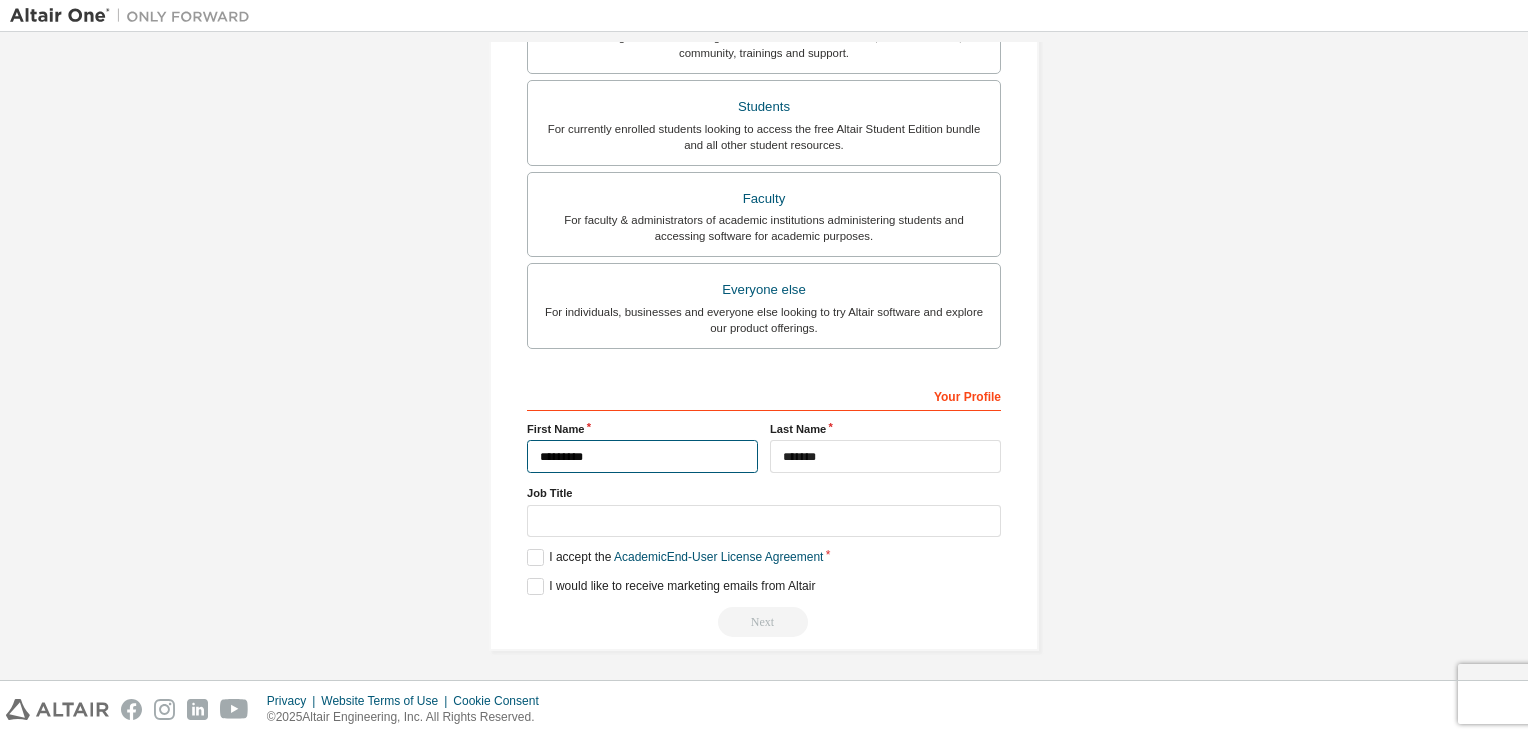 type on "********" 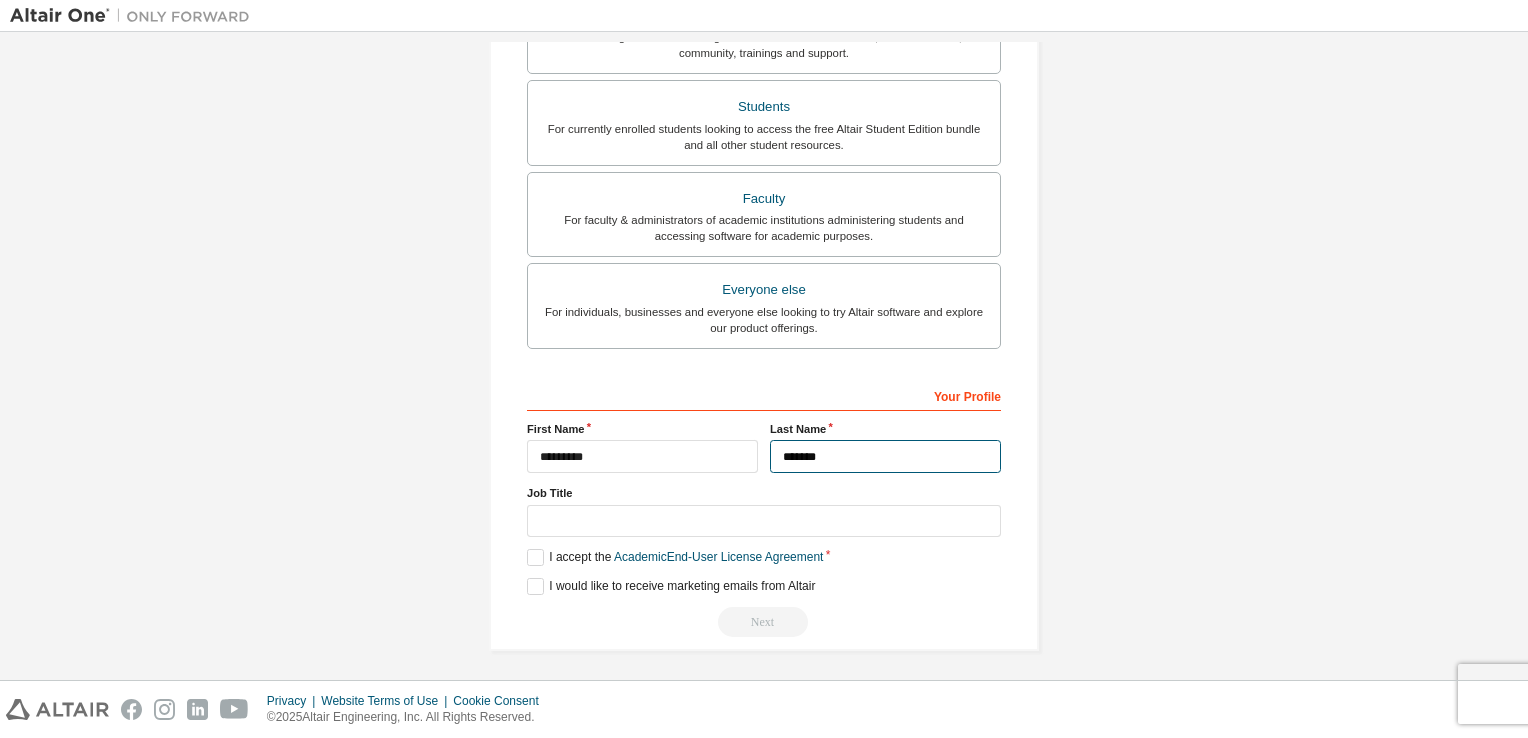 click on "*******" at bounding box center [885, 456] 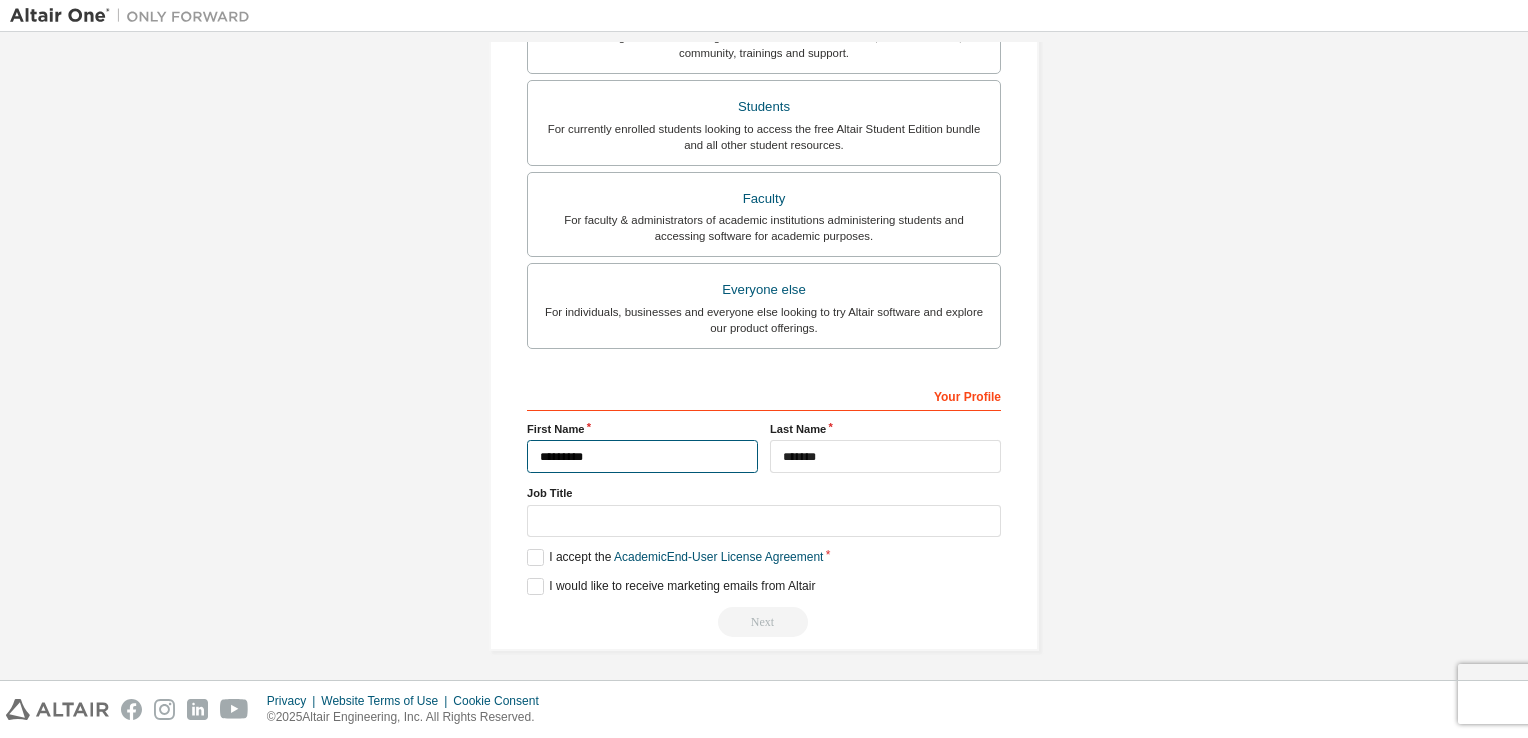 drag, startPoint x: 603, startPoint y: 458, endPoint x: 512, endPoint y: 461, distance: 91.04944 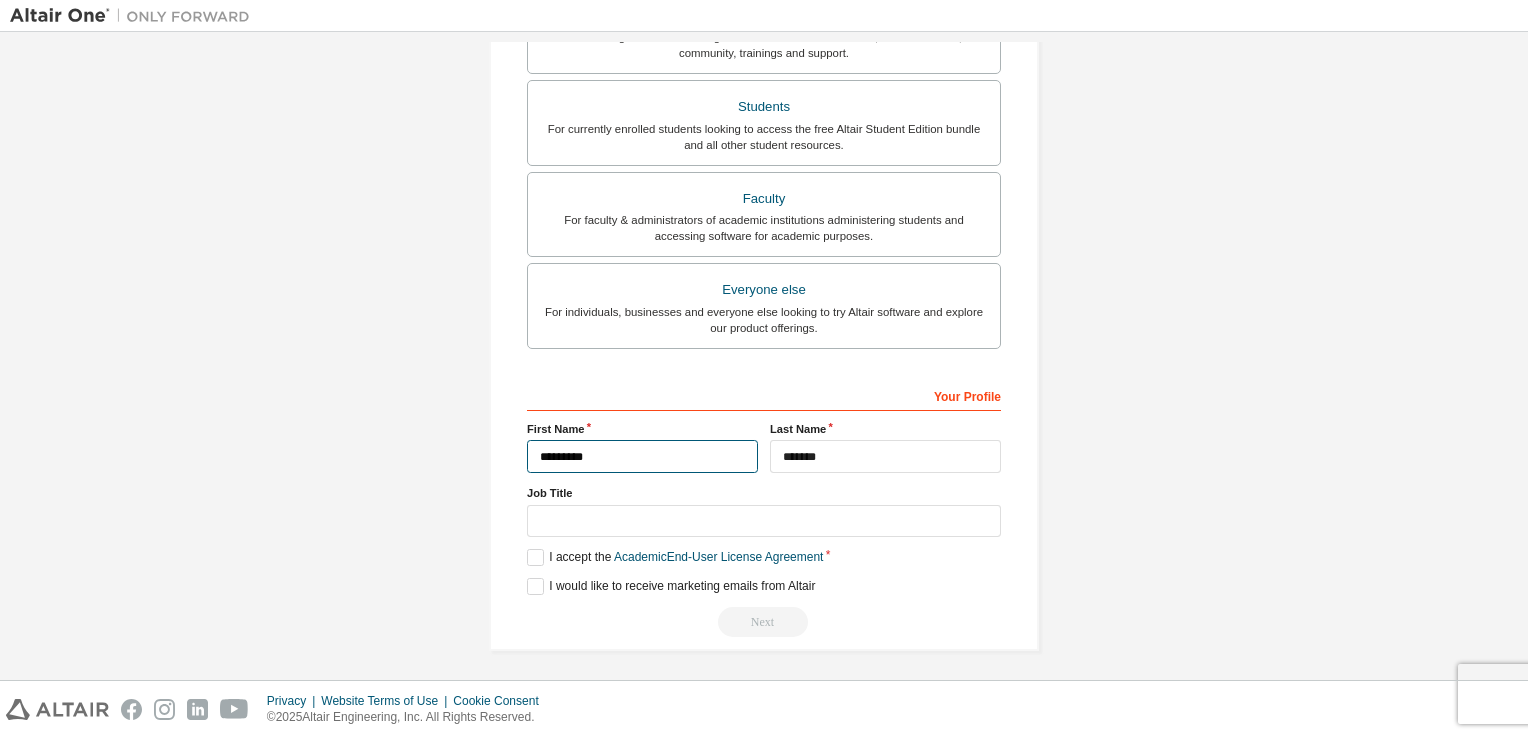 type on "********" 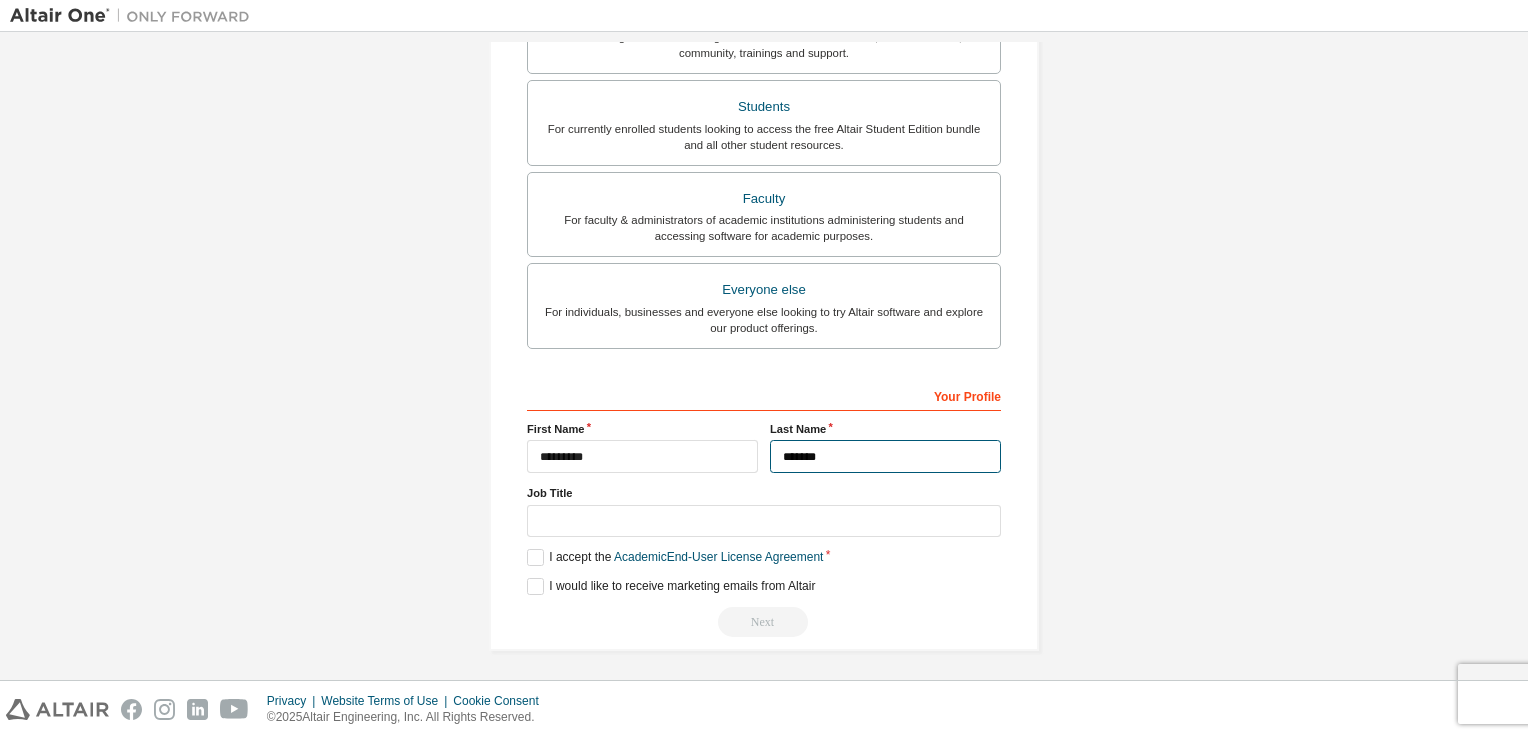 click on "*******" at bounding box center [885, 456] 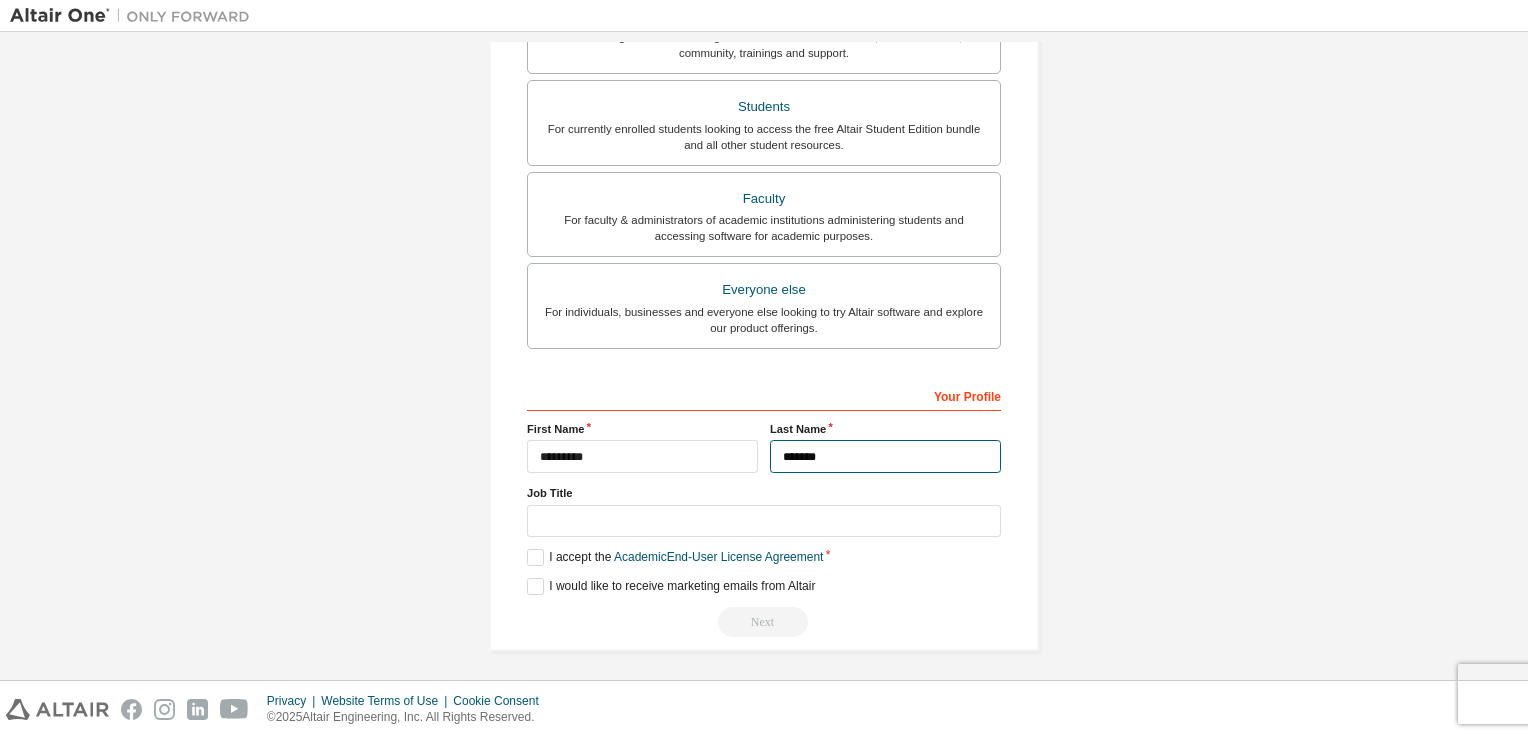 type on "**********" 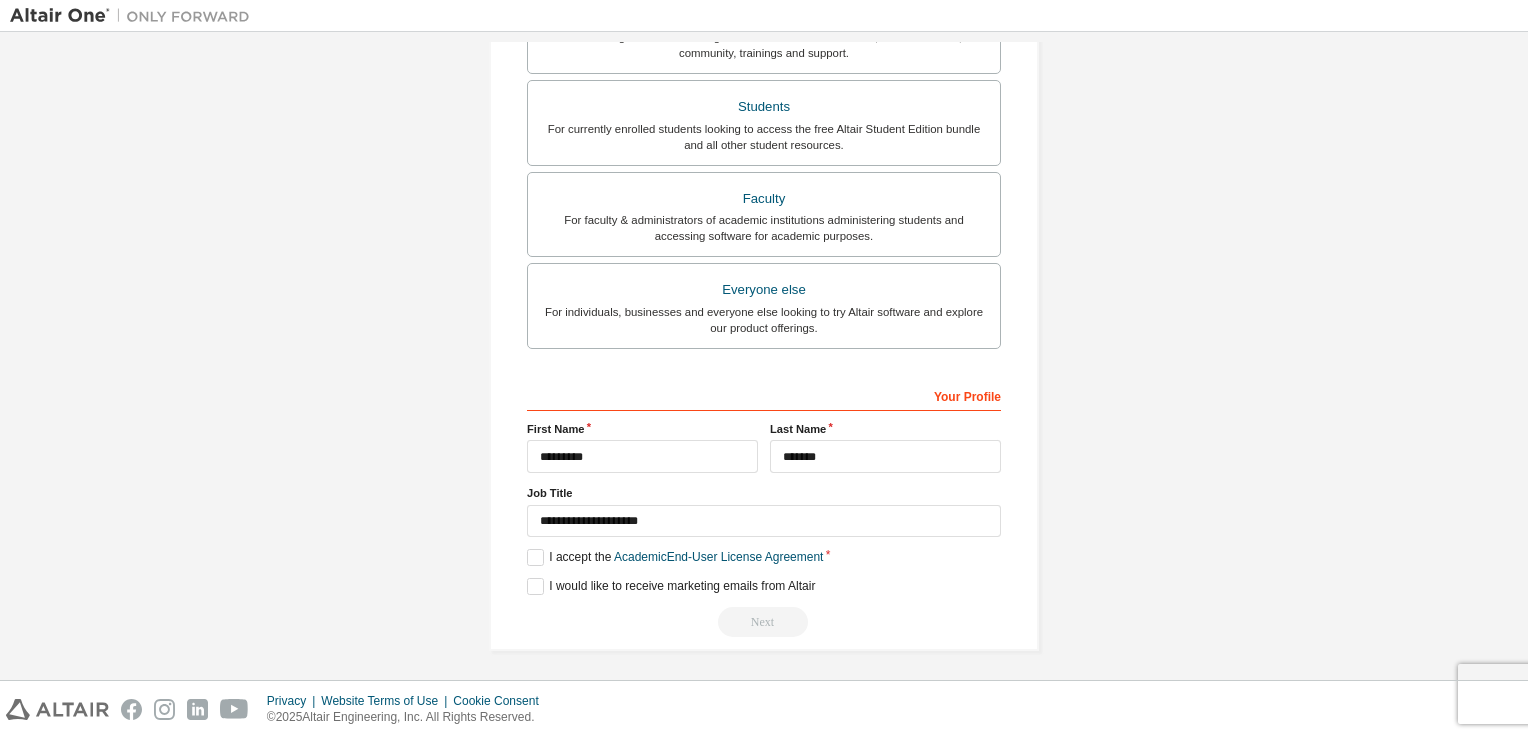 click on "*******" at bounding box center (885, 456) 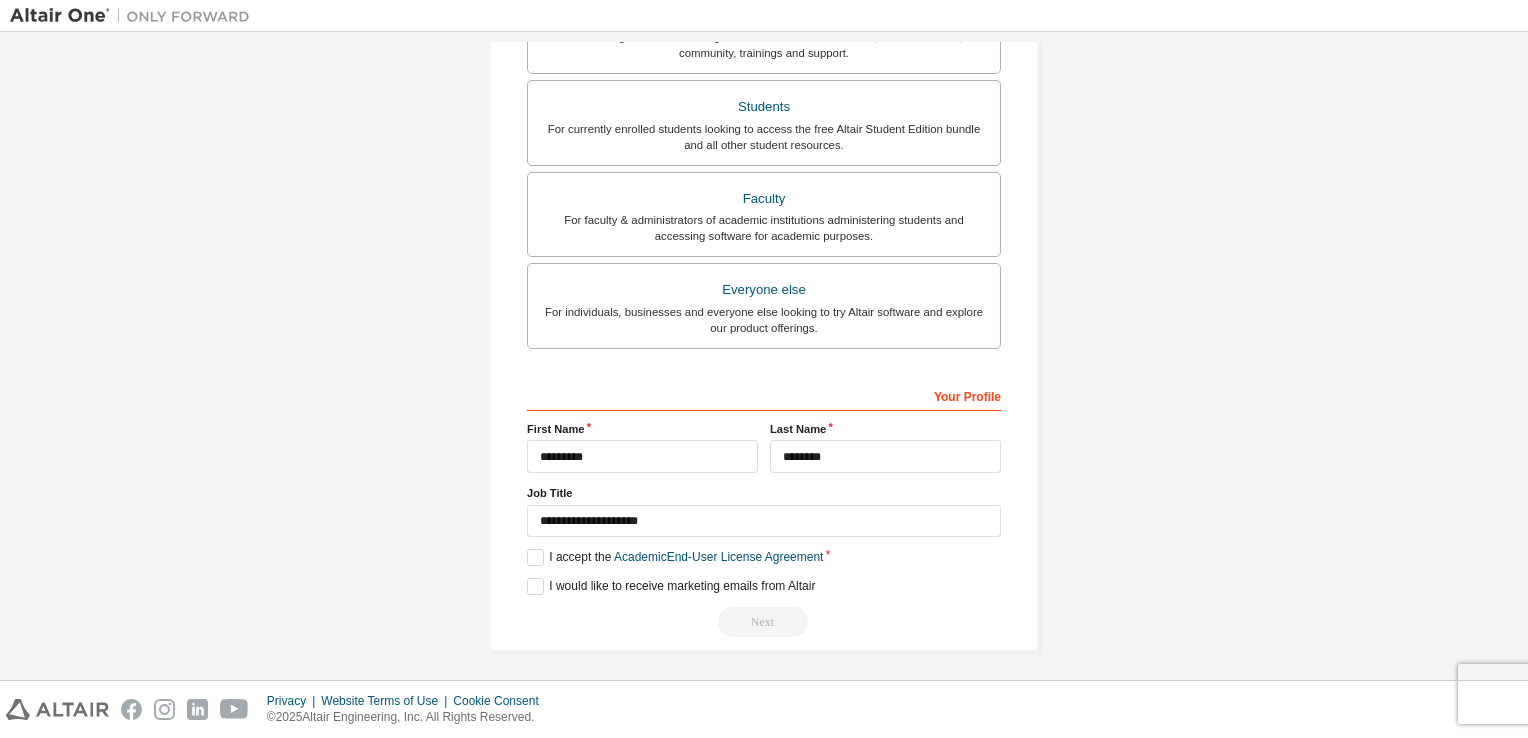 type on "*******" 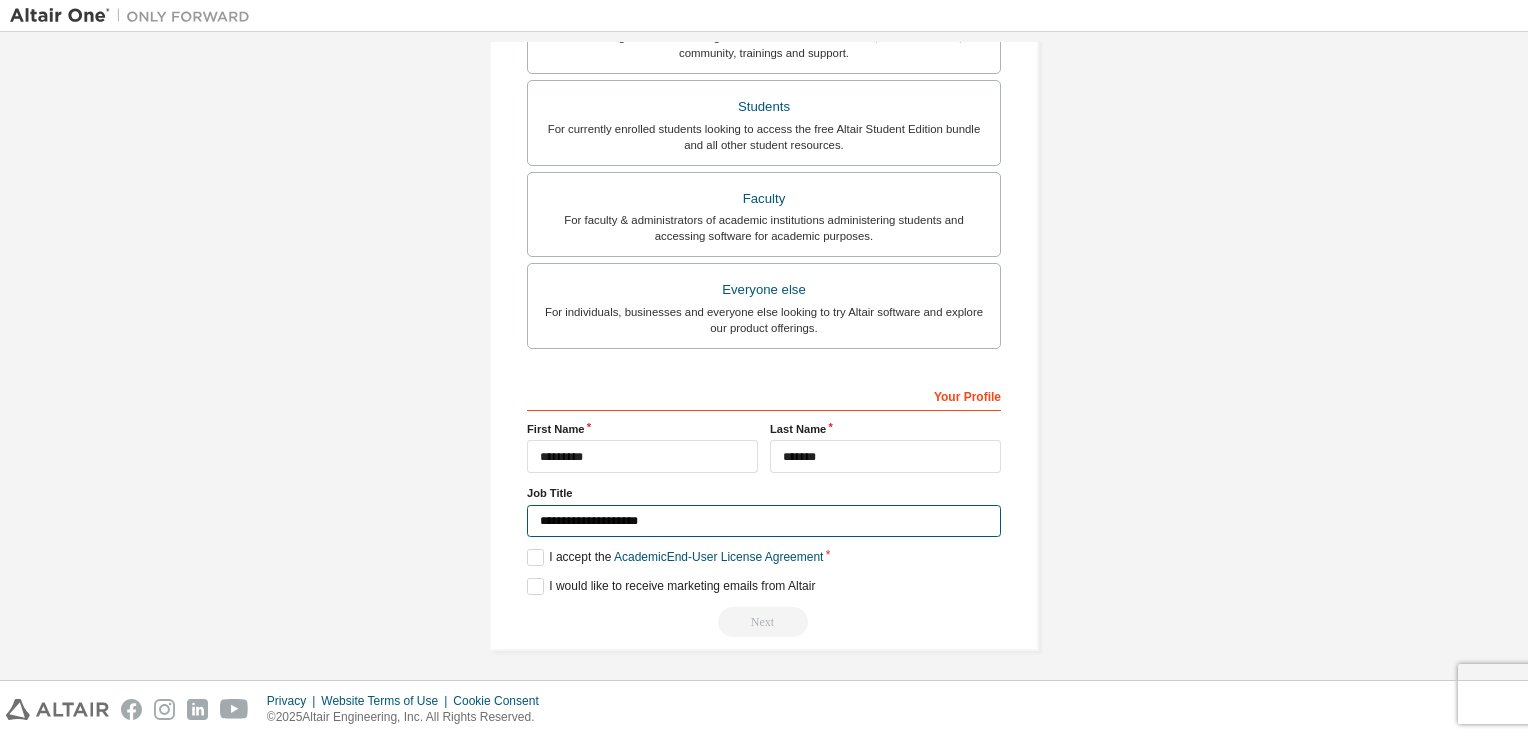 click on "**********" at bounding box center (764, 521) 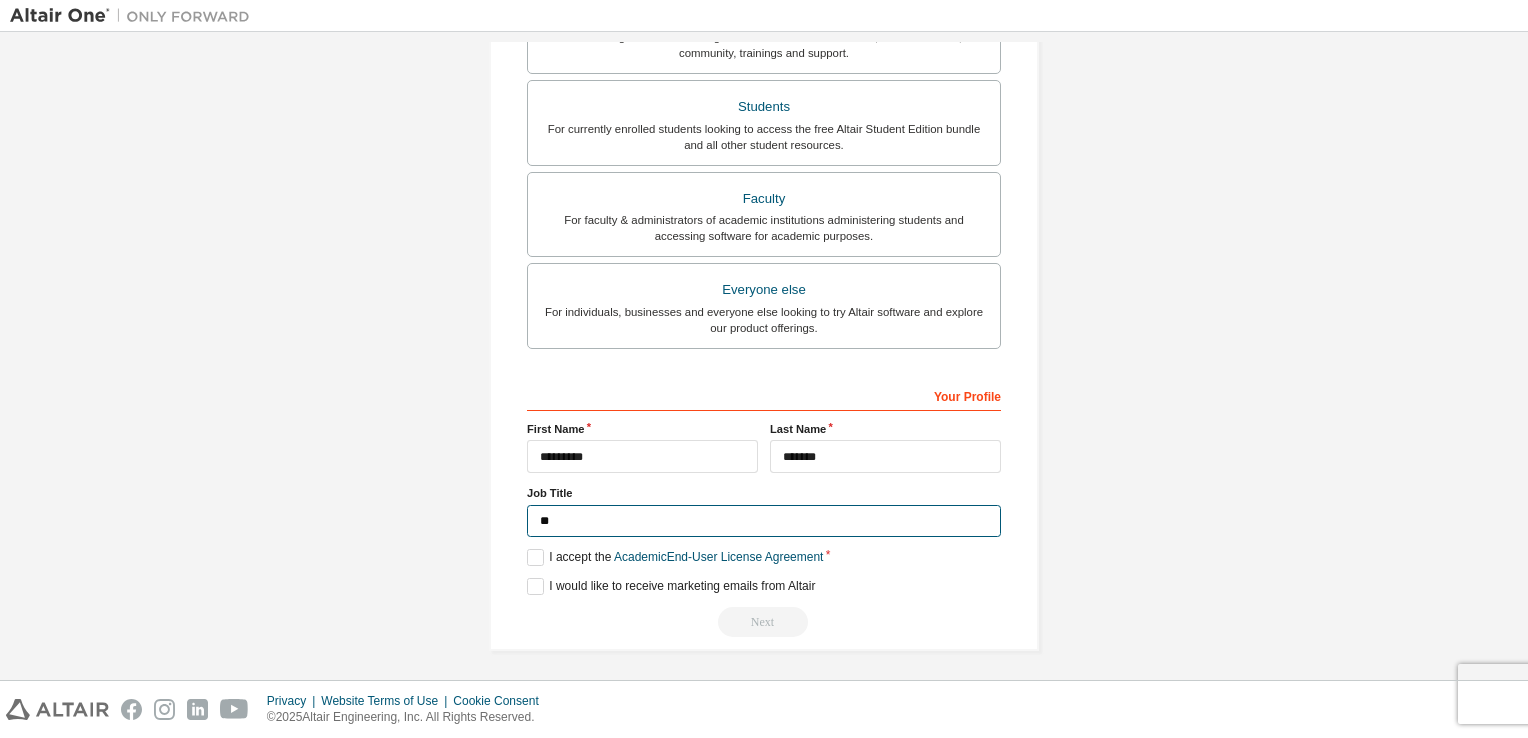 type on "*" 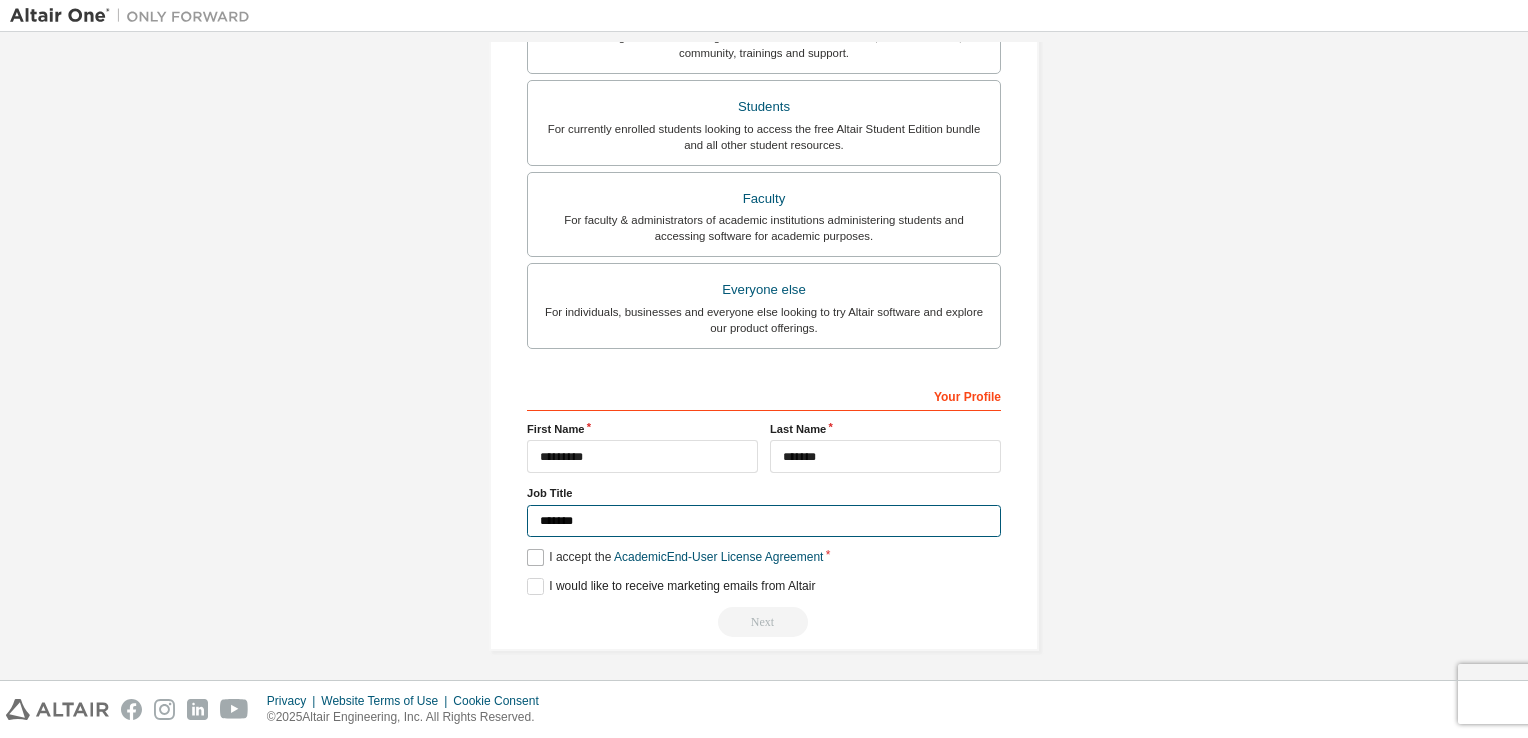 type on "*******" 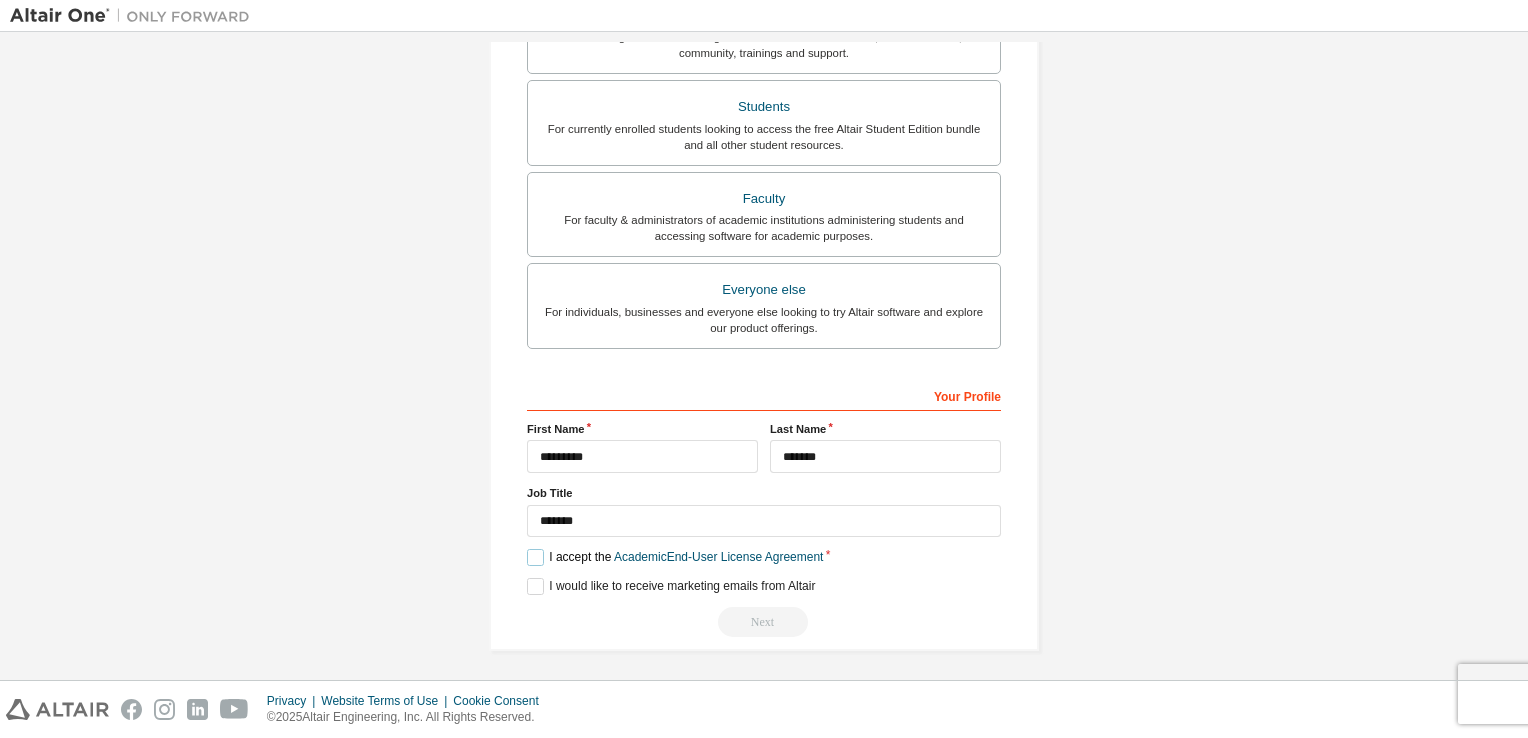 click on "I accept the   Academic   End-User License Agreement" at bounding box center [675, 557] 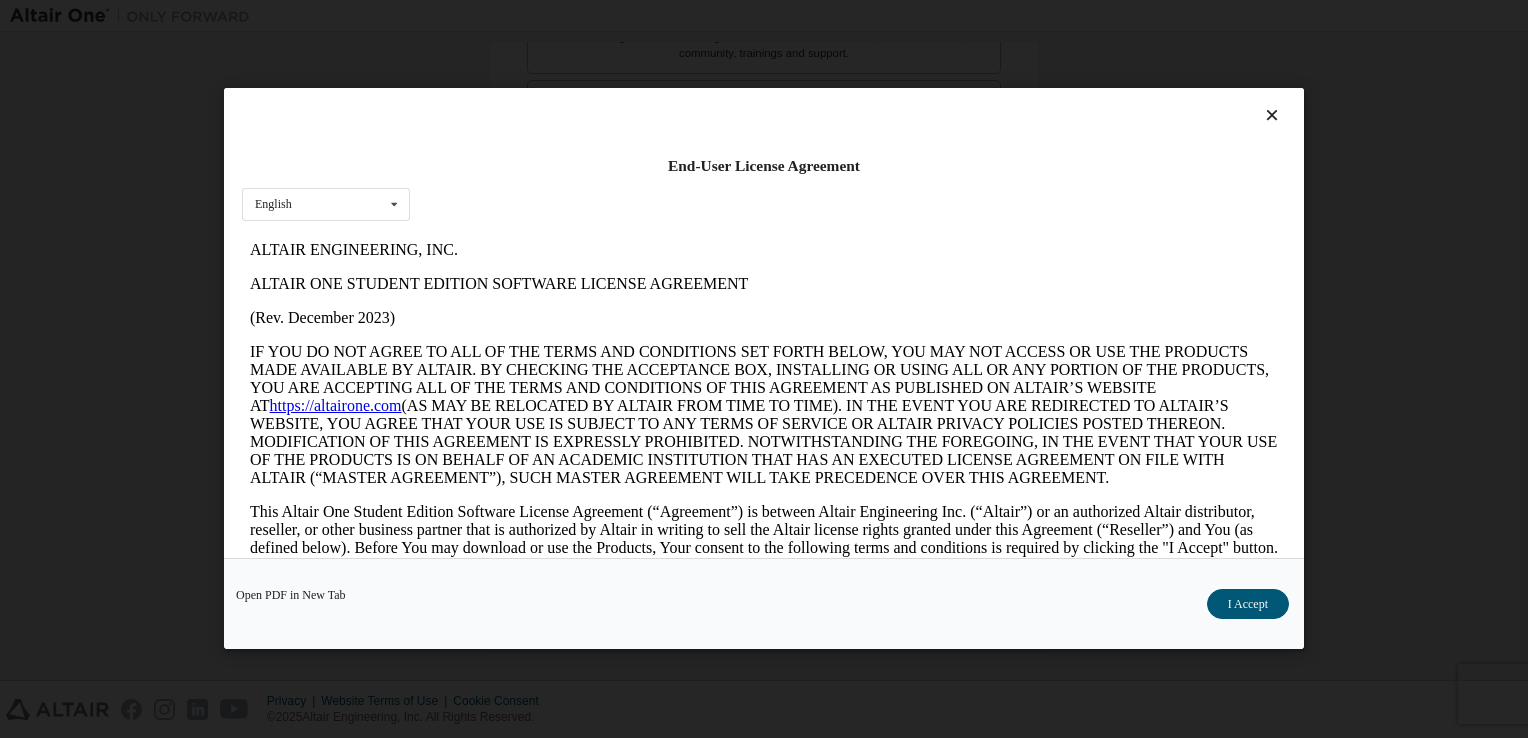 scroll, scrollTop: 0, scrollLeft: 0, axis: both 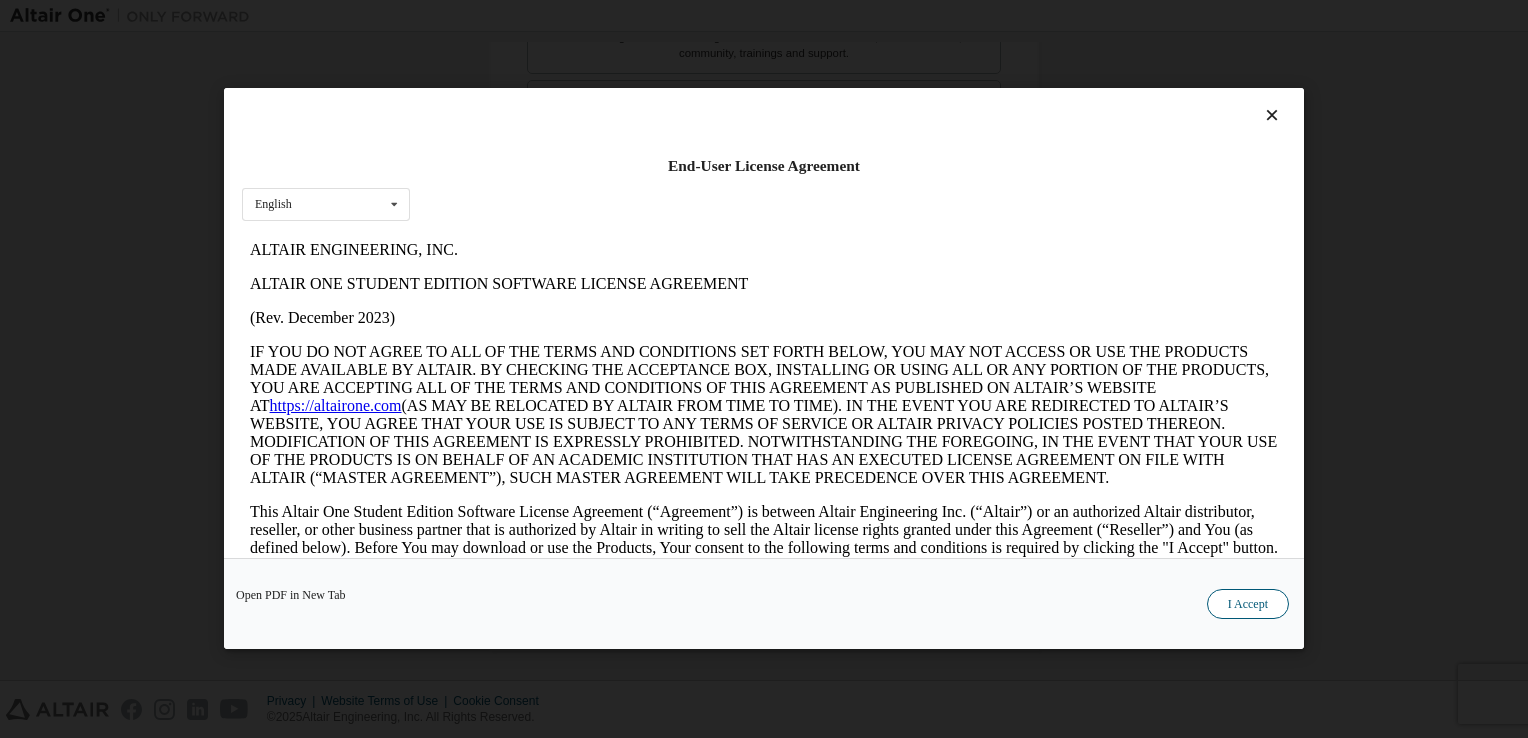 click on "I Accept" at bounding box center (1248, 605) 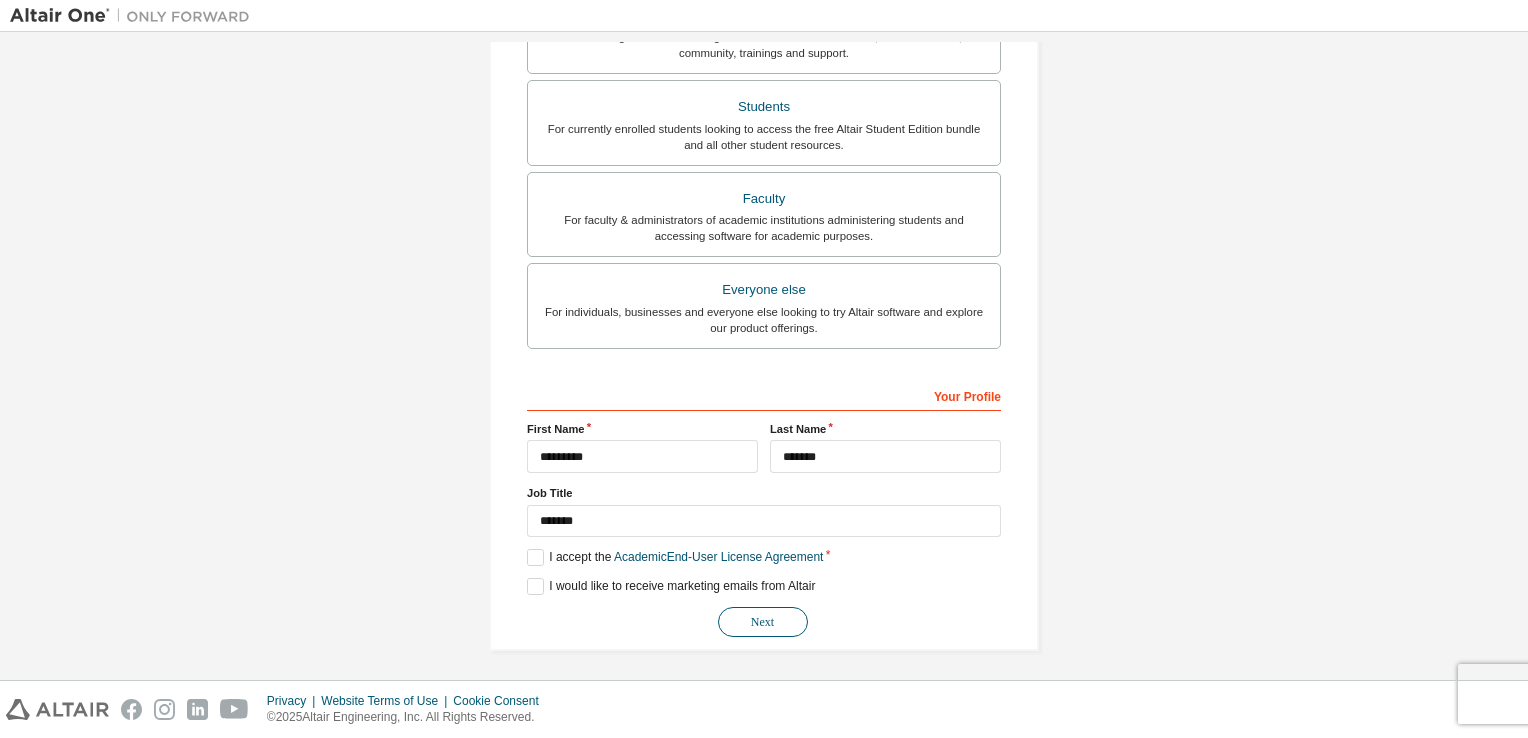 click on "Next" at bounding box center (763, 622) 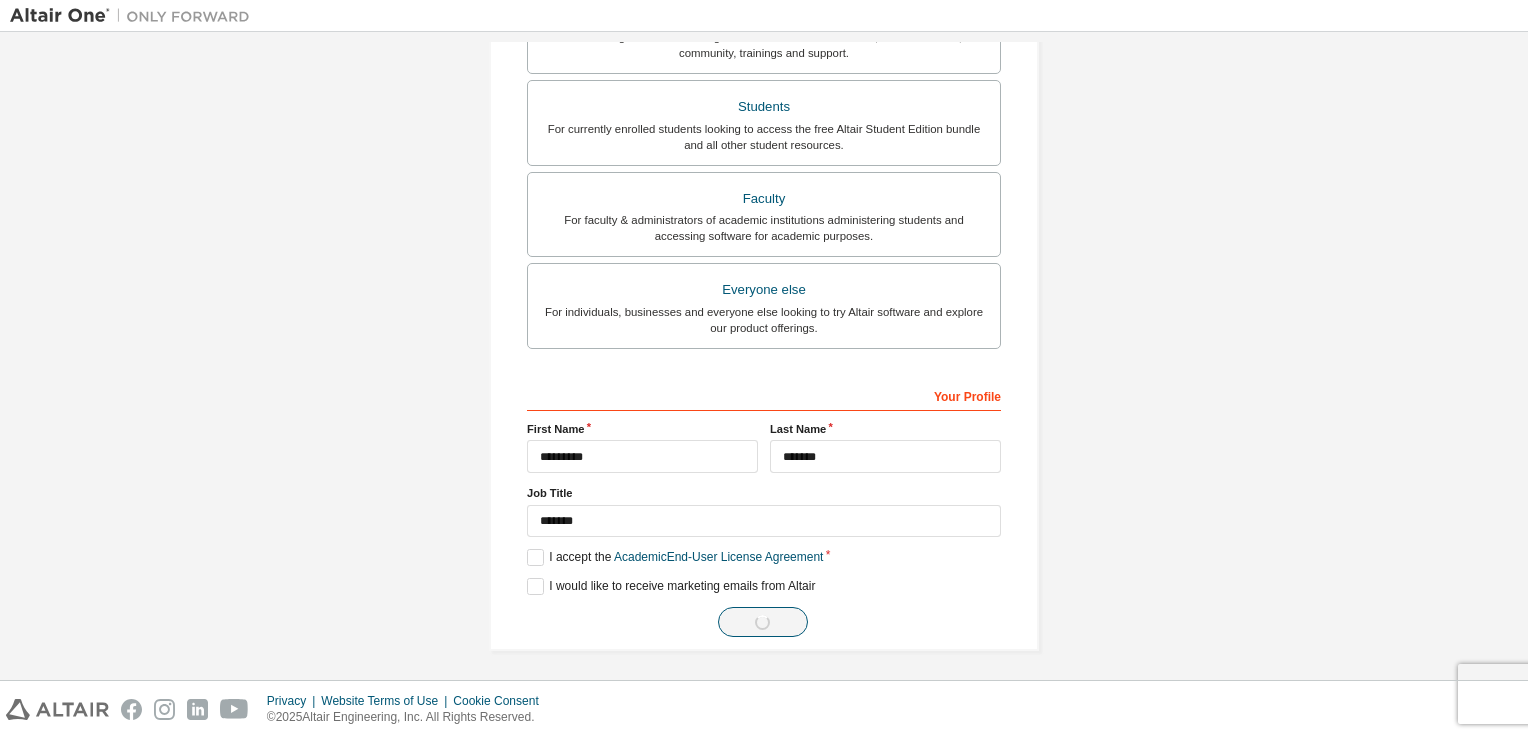 scroll, scrollTop: 0, scrollLeft: 0, axis: both 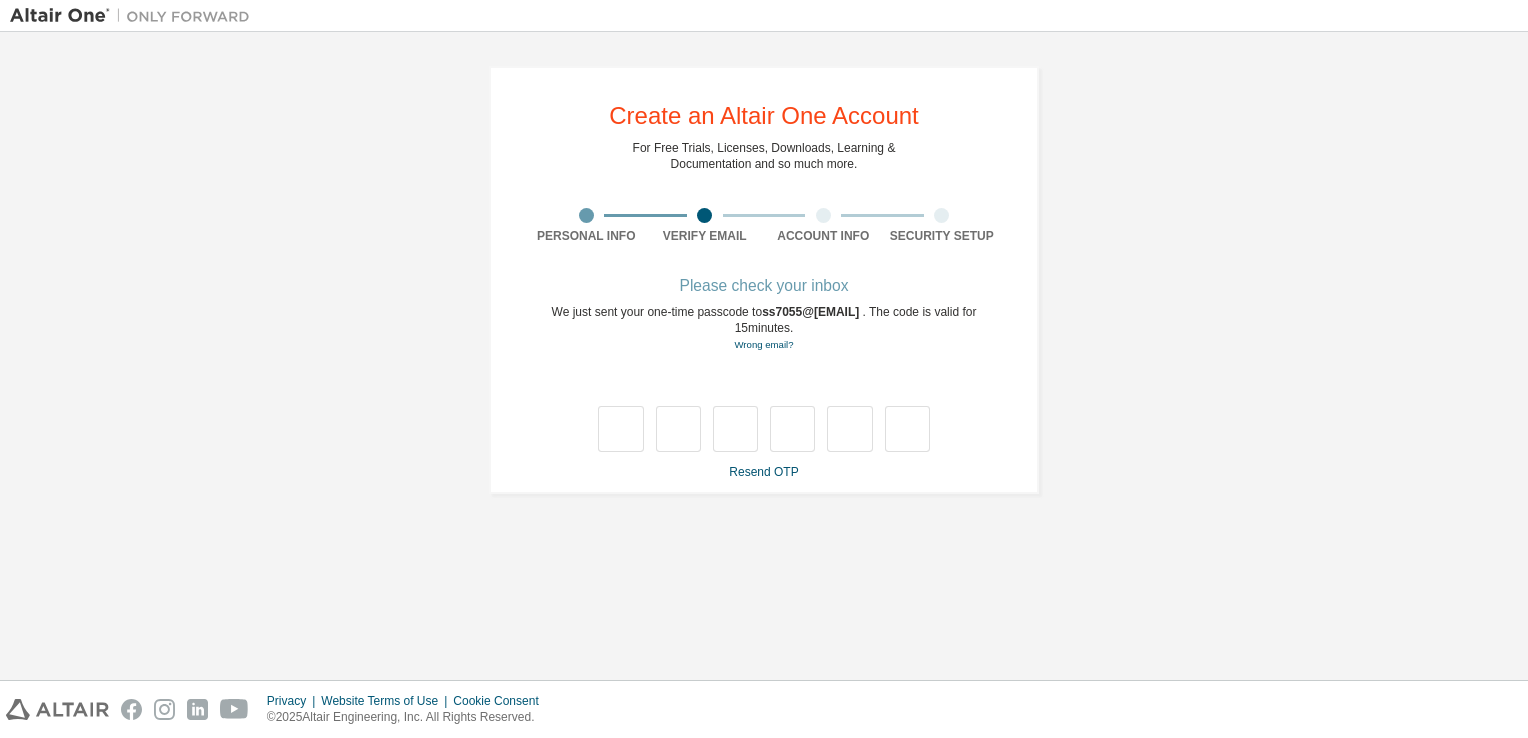 type on "*" 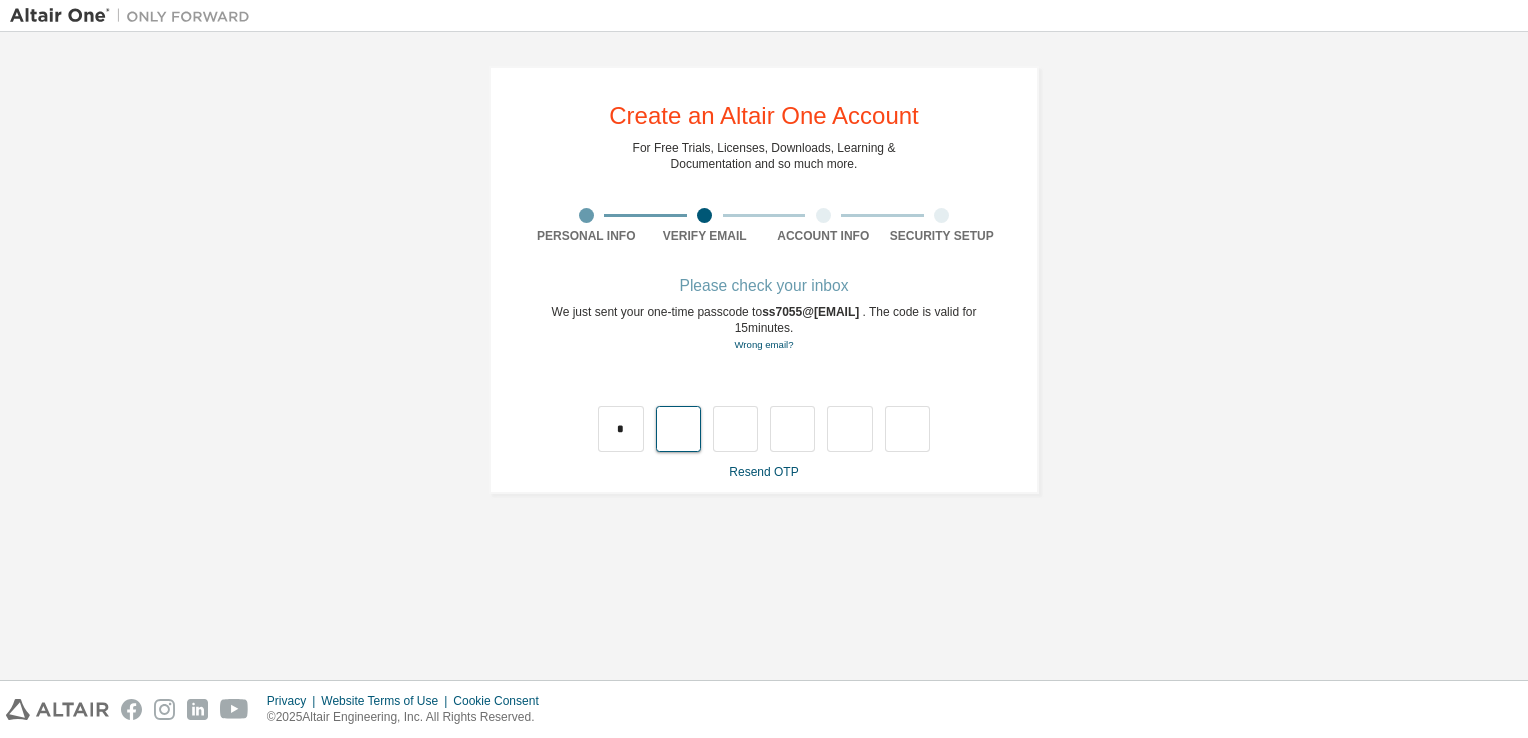 type on "*" 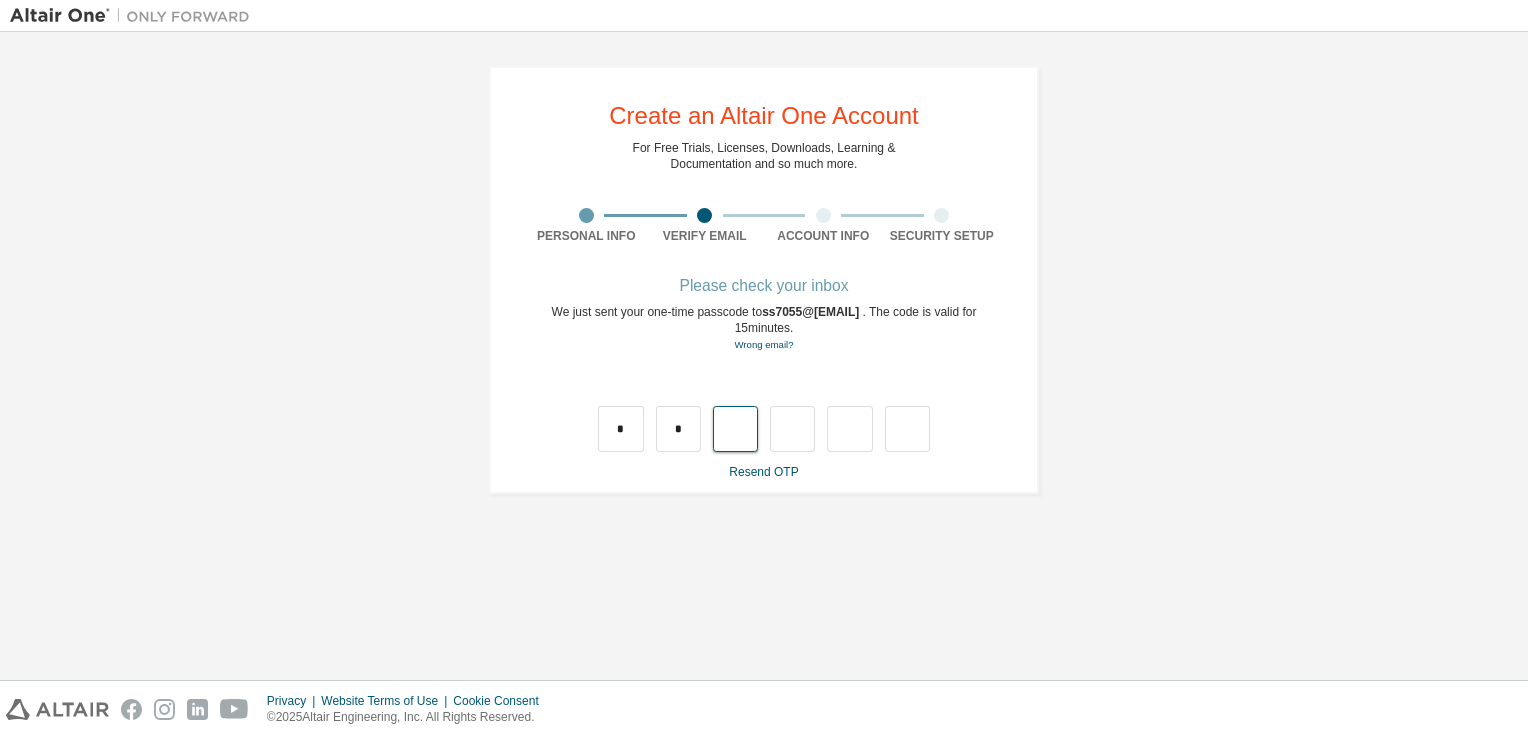 type on "*" 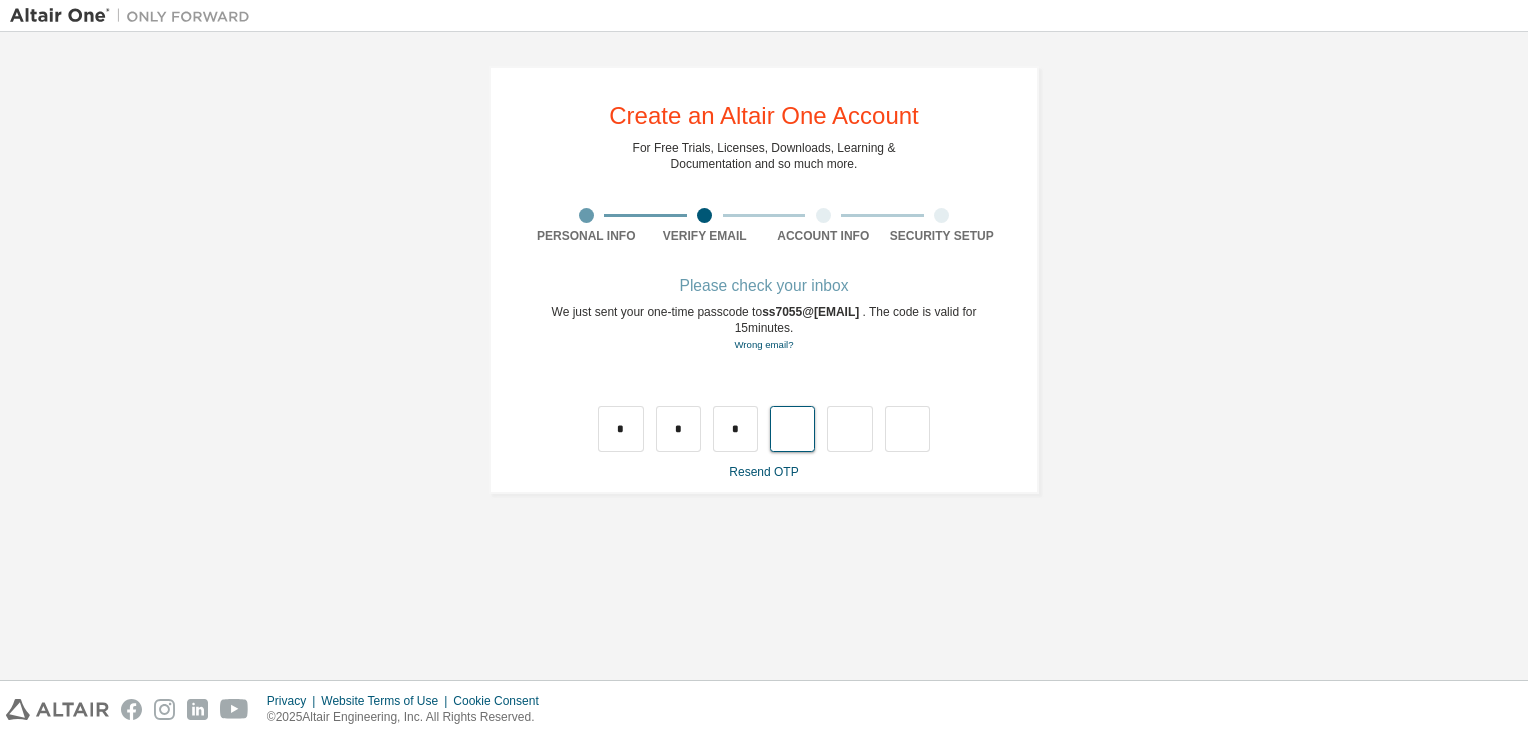 type on "*" 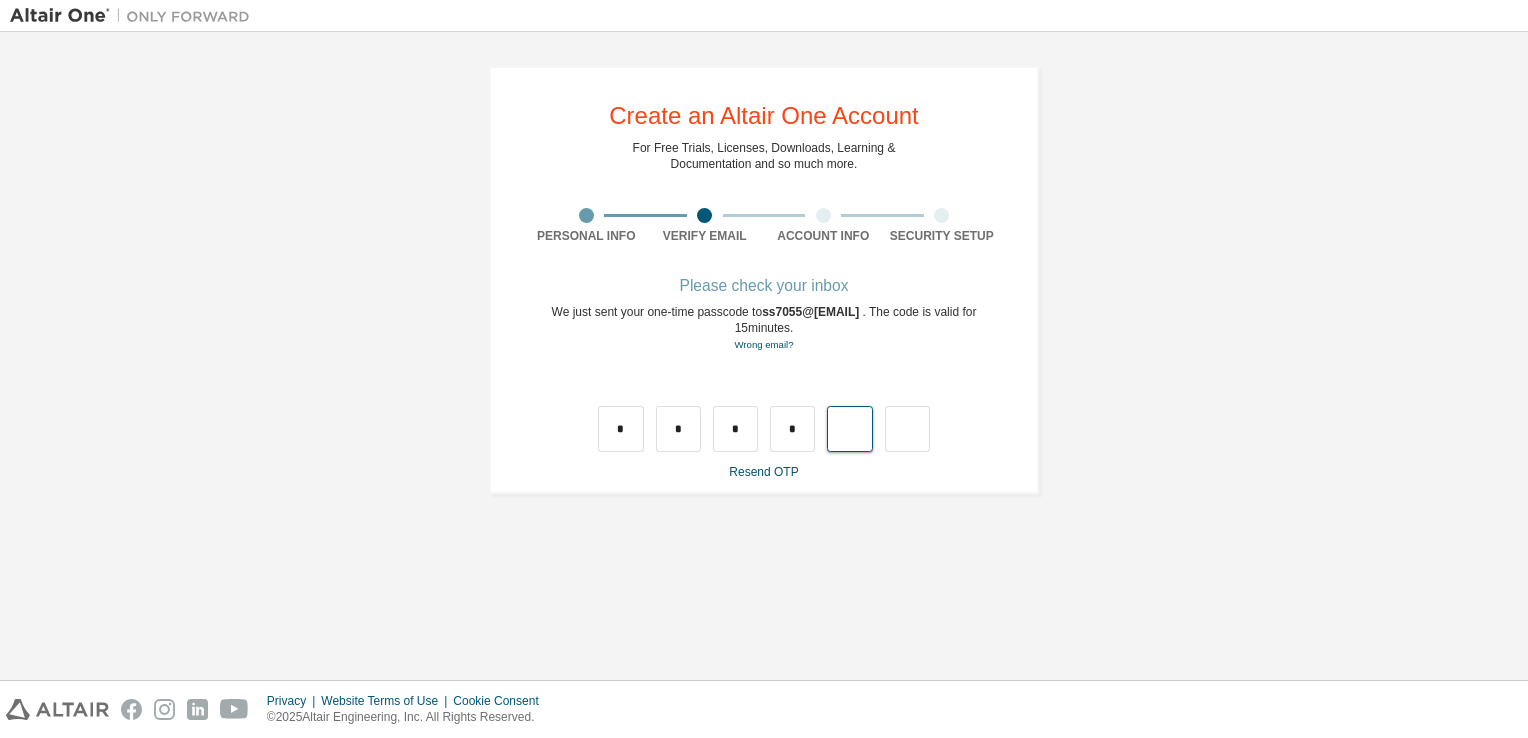 type on "*" 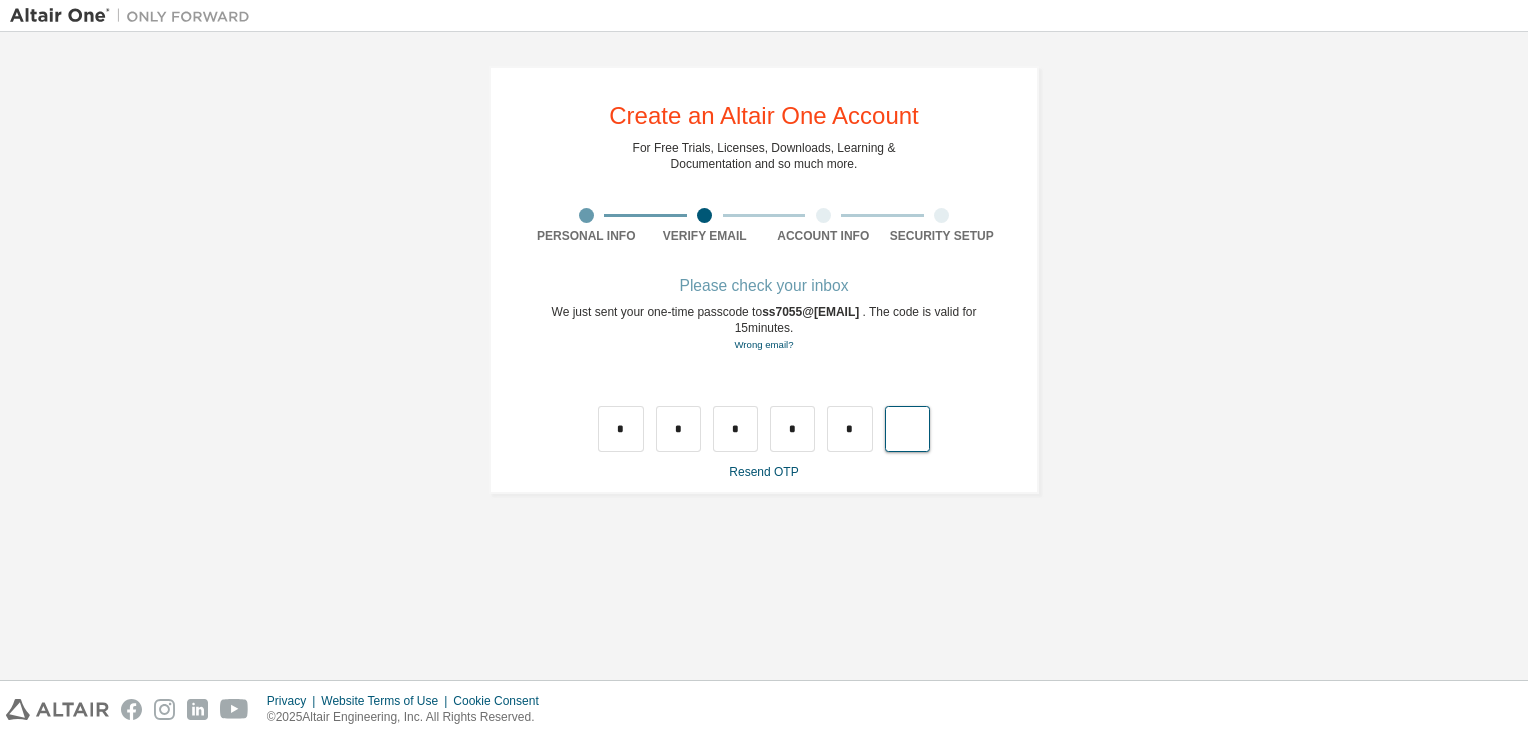 type on "*" 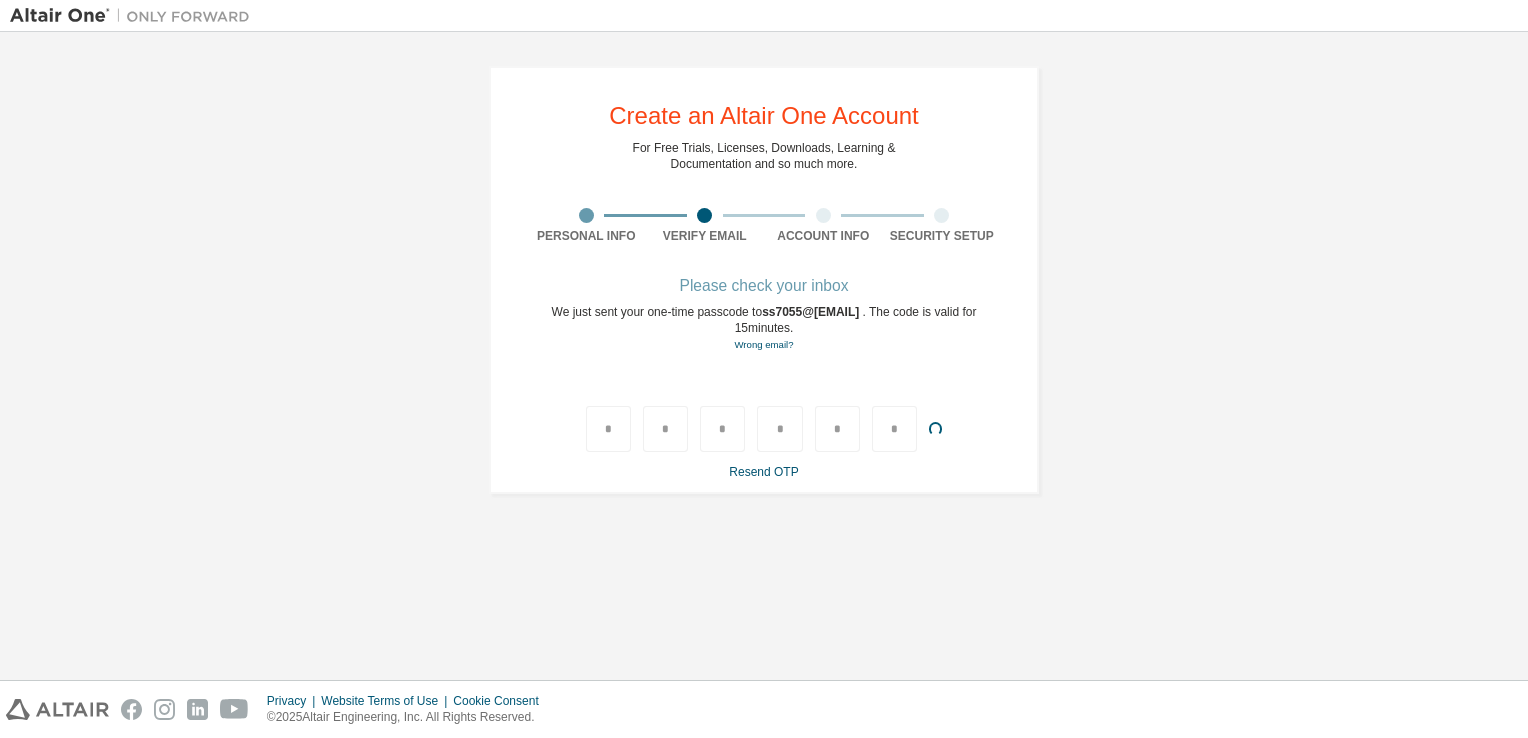 type 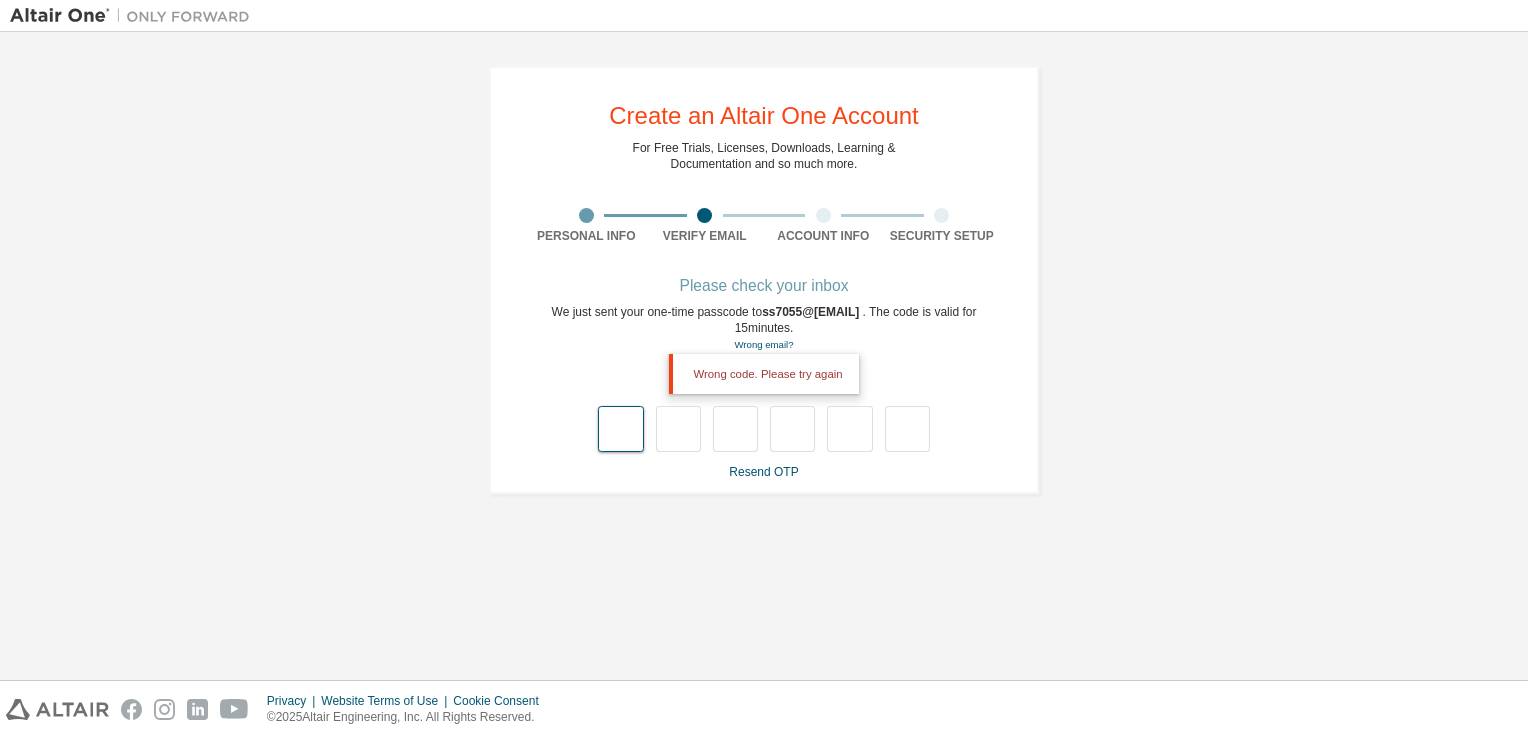 click at bounding box center [620, 429] 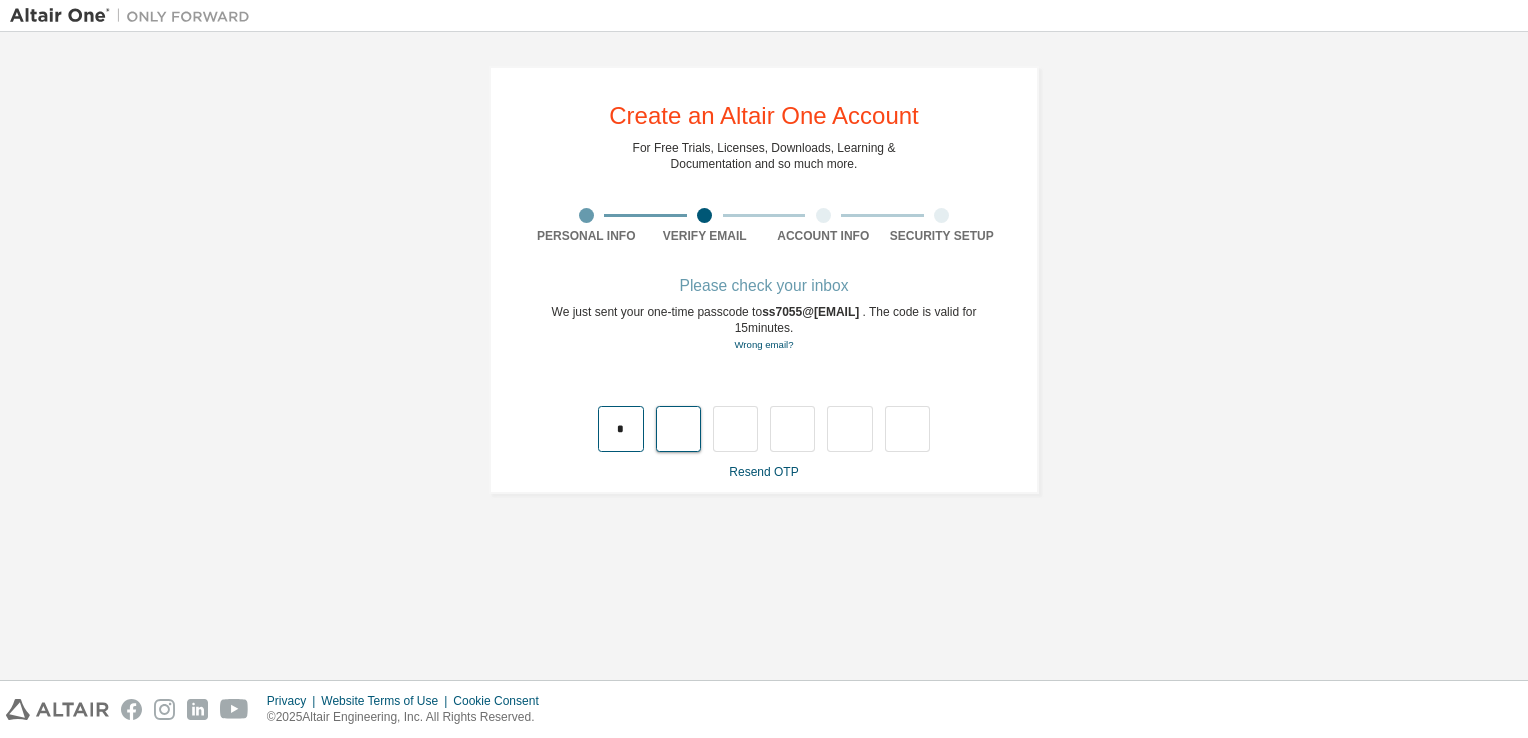 type on "*" 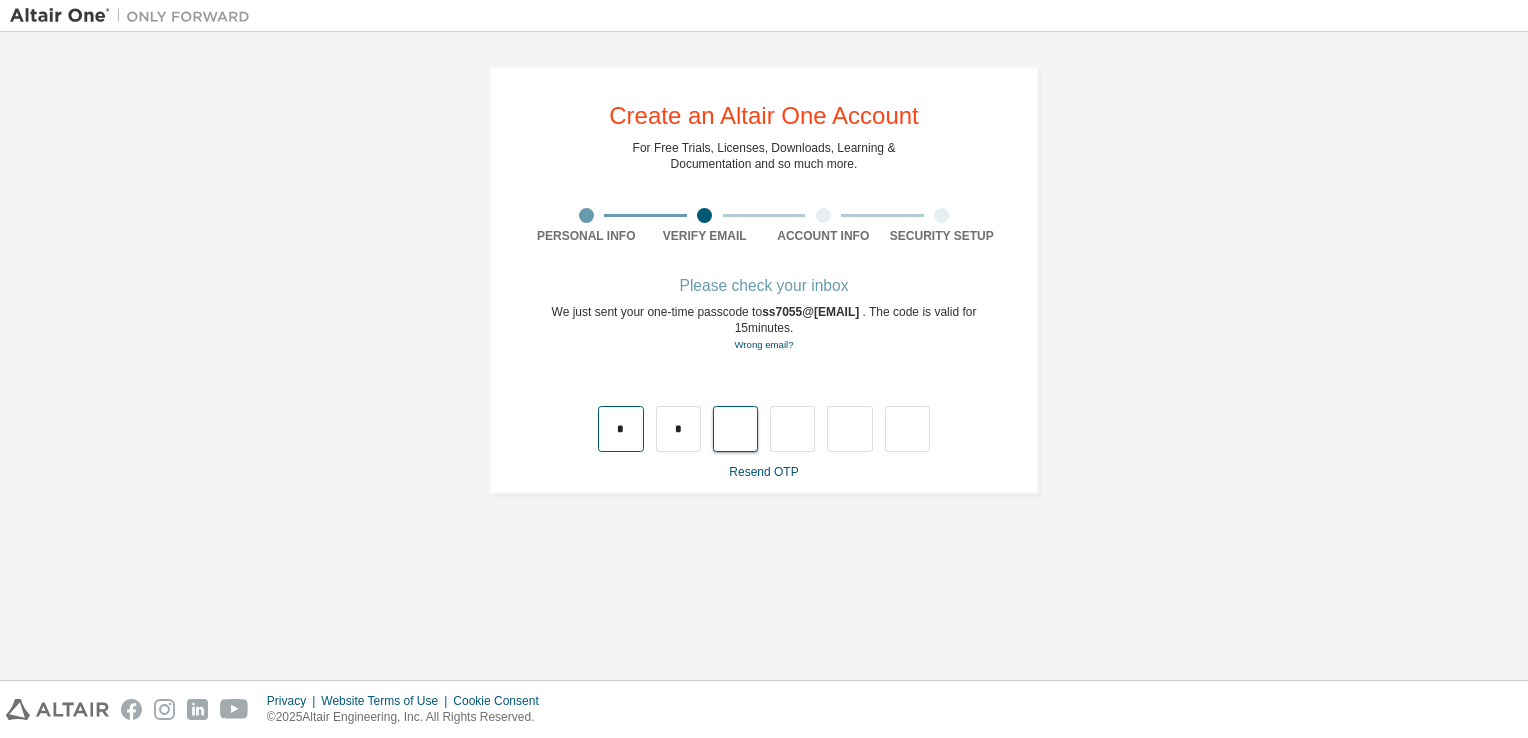 type on "*" 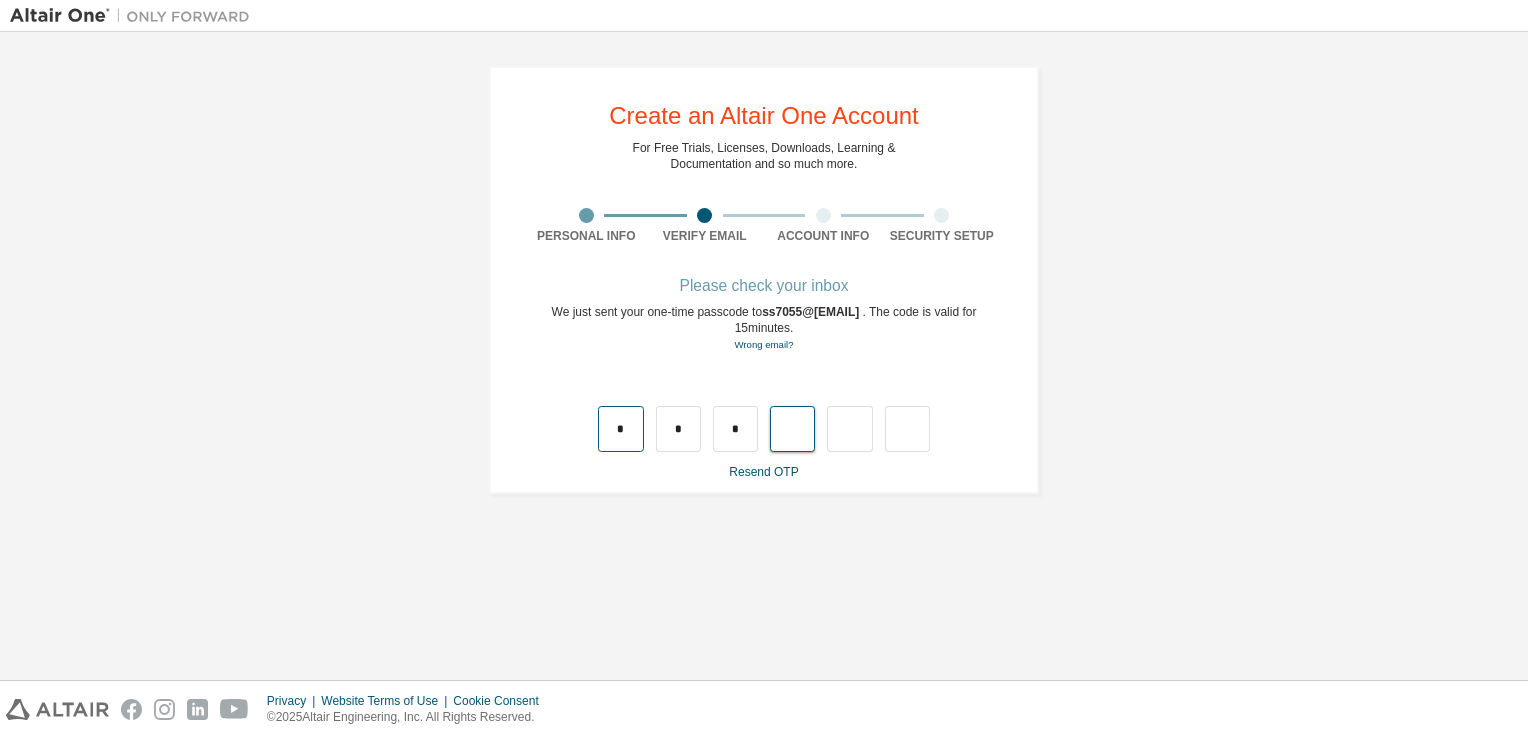 type on "*" 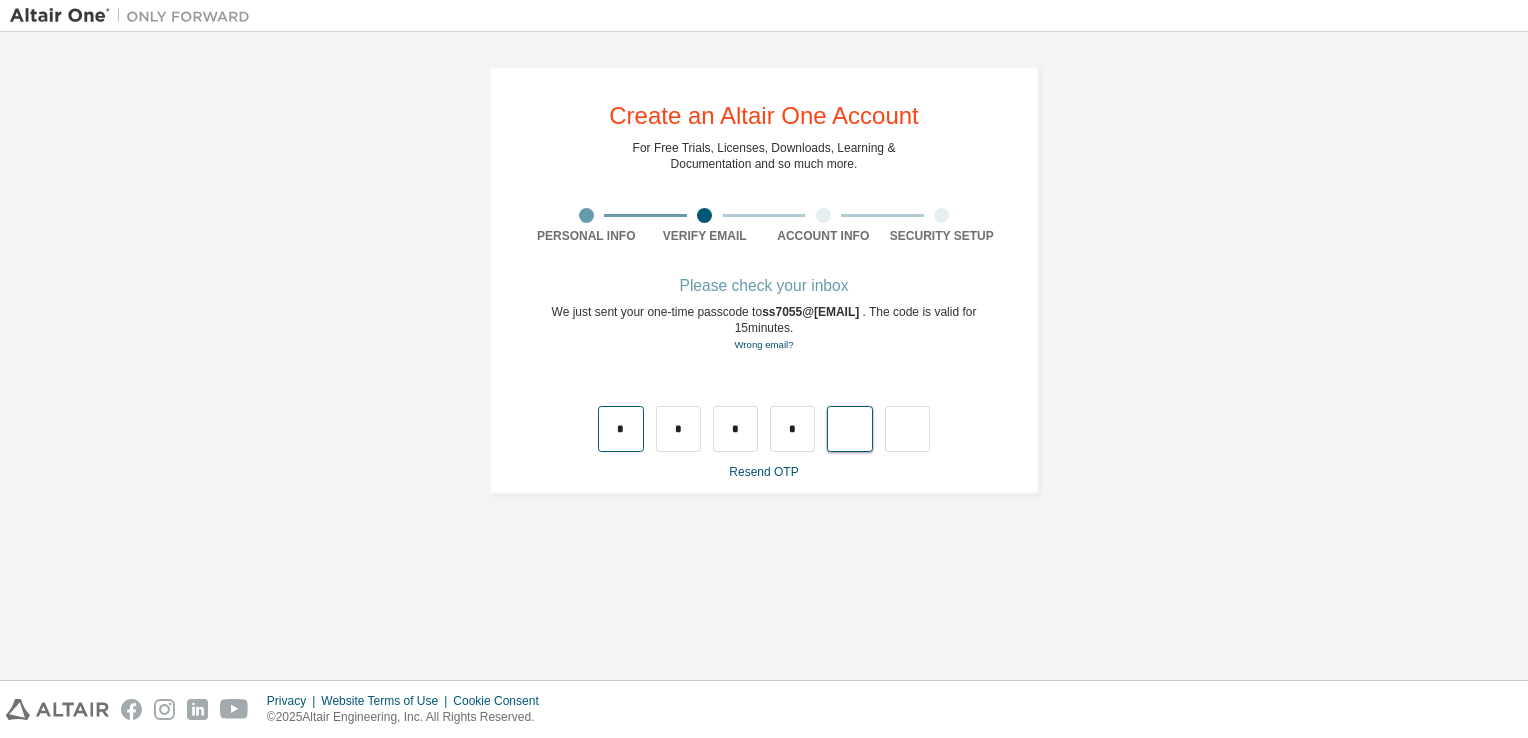 type on "*" 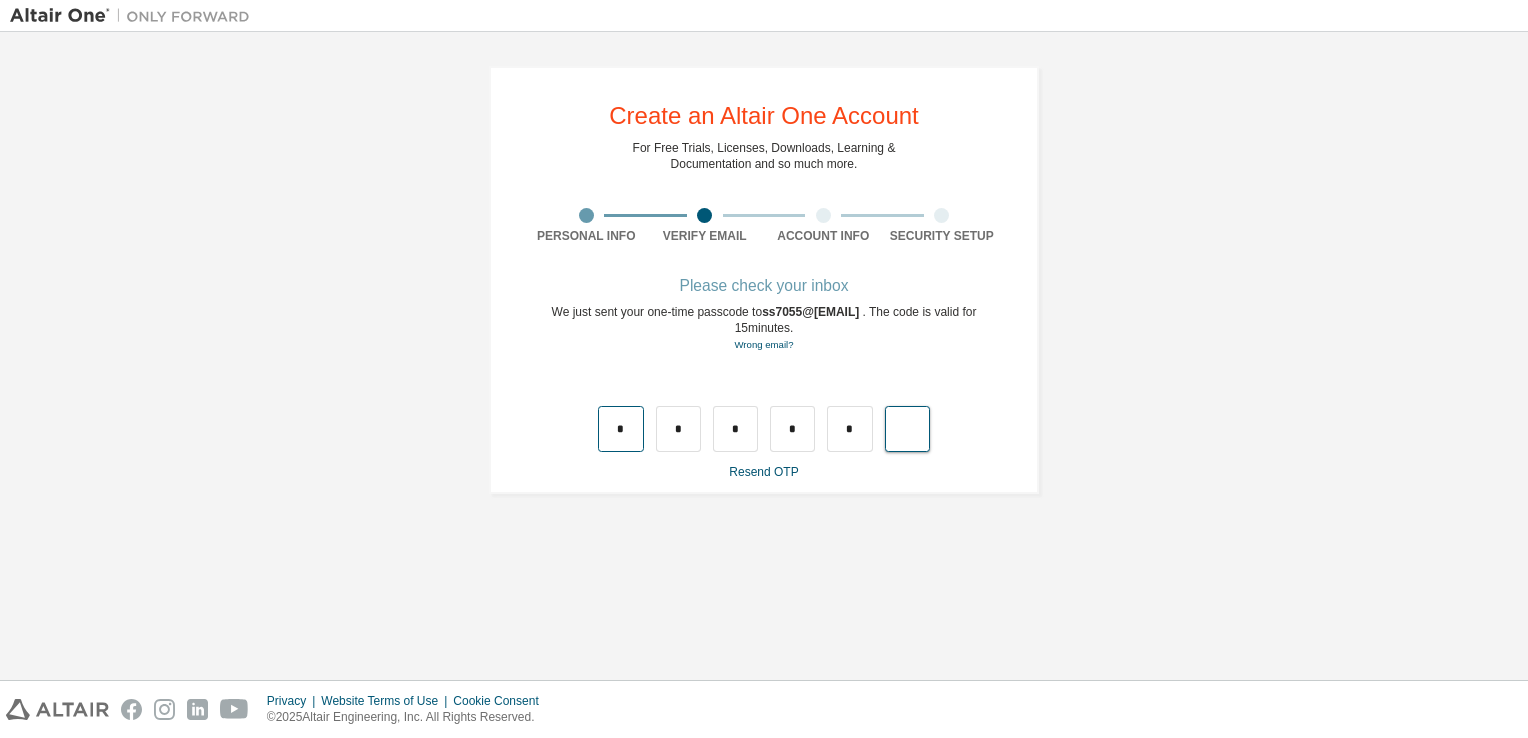 type on "*" 